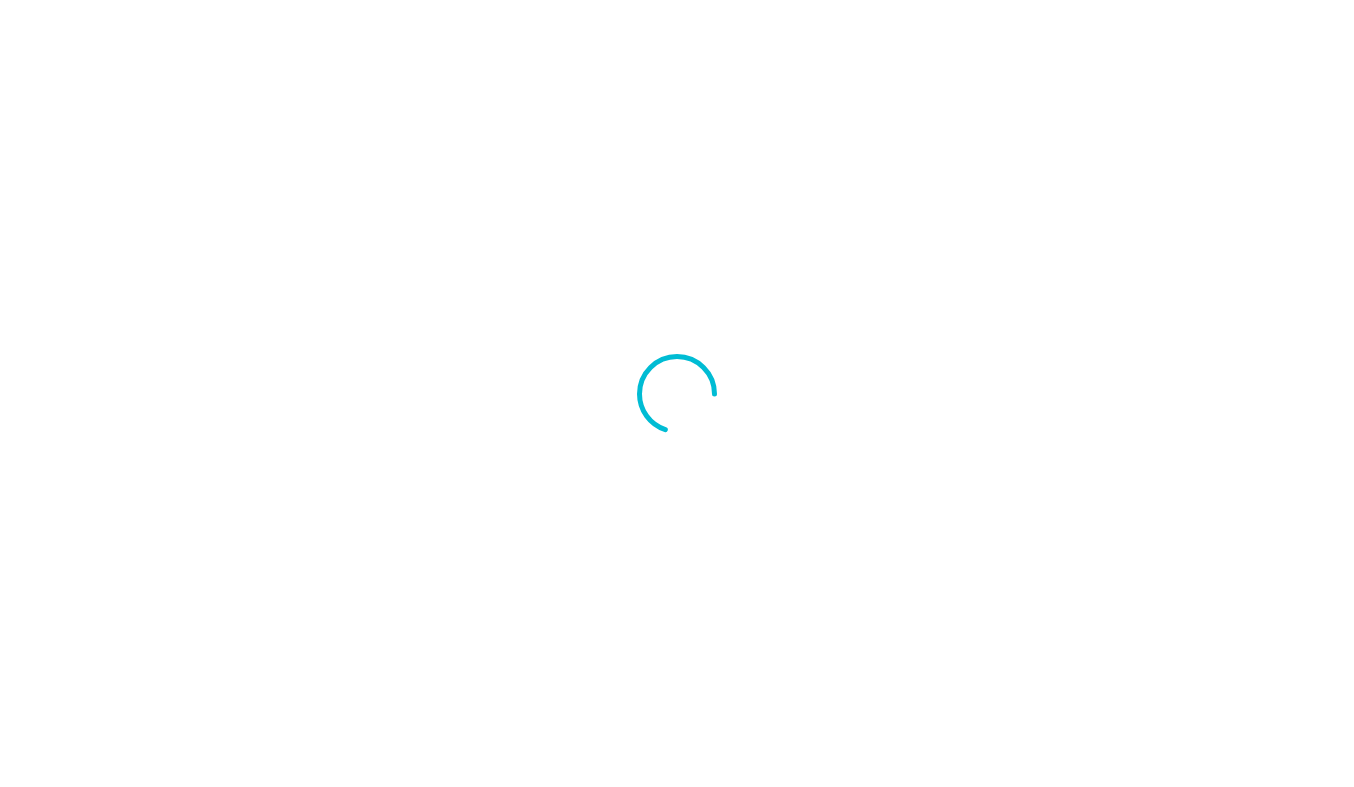 scroll, scrollTop: 0, scrollLeft: 0, axis: both 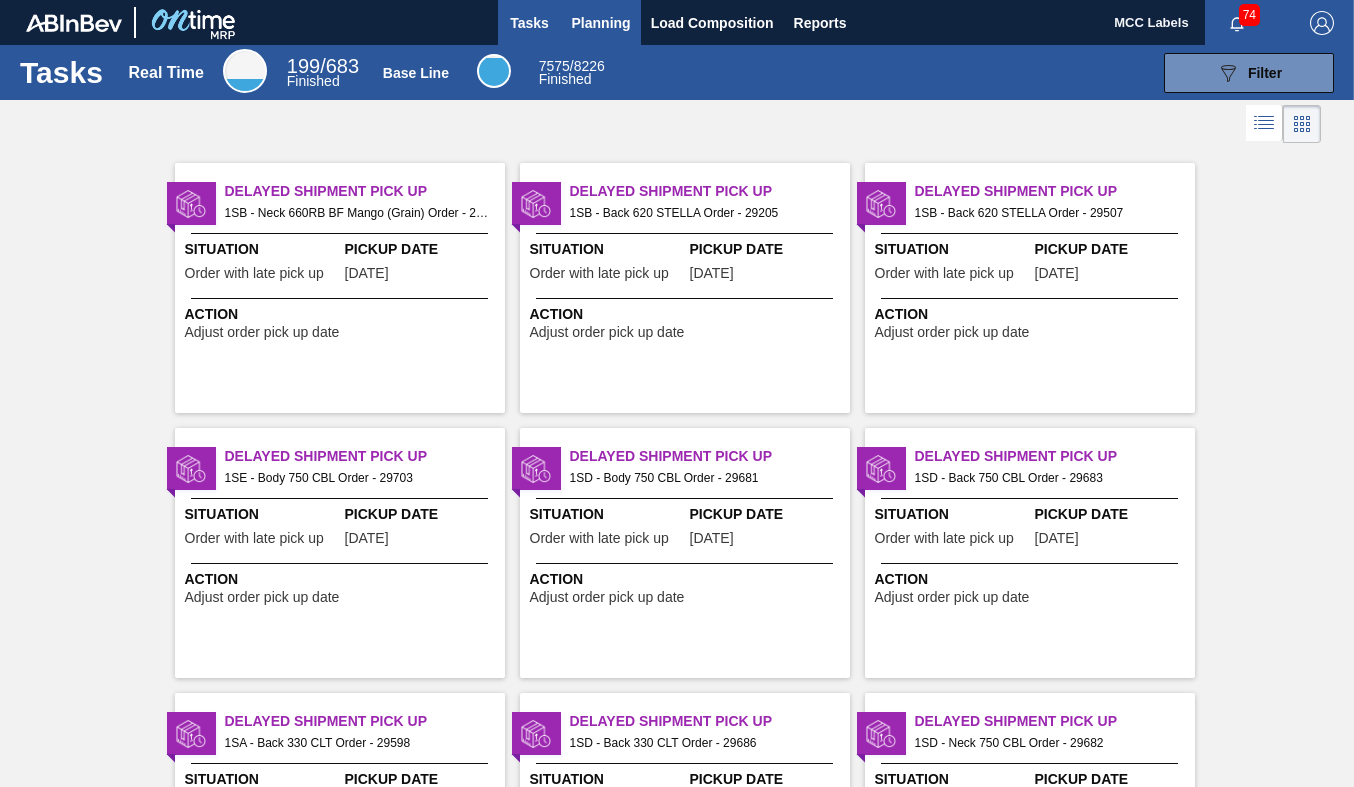 click on "Planning" at bounding box center (601, 23) 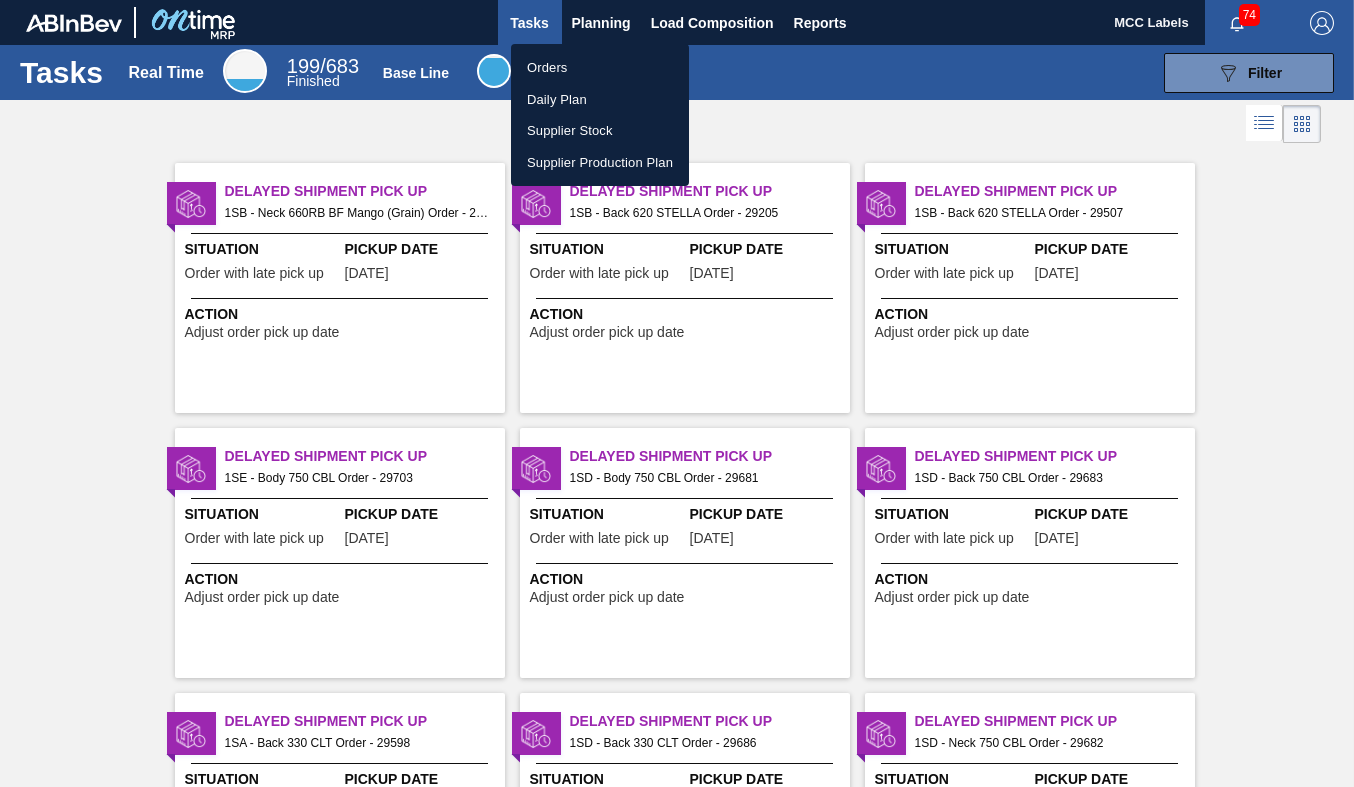click on "Orders" at bounding box center [600, 68] 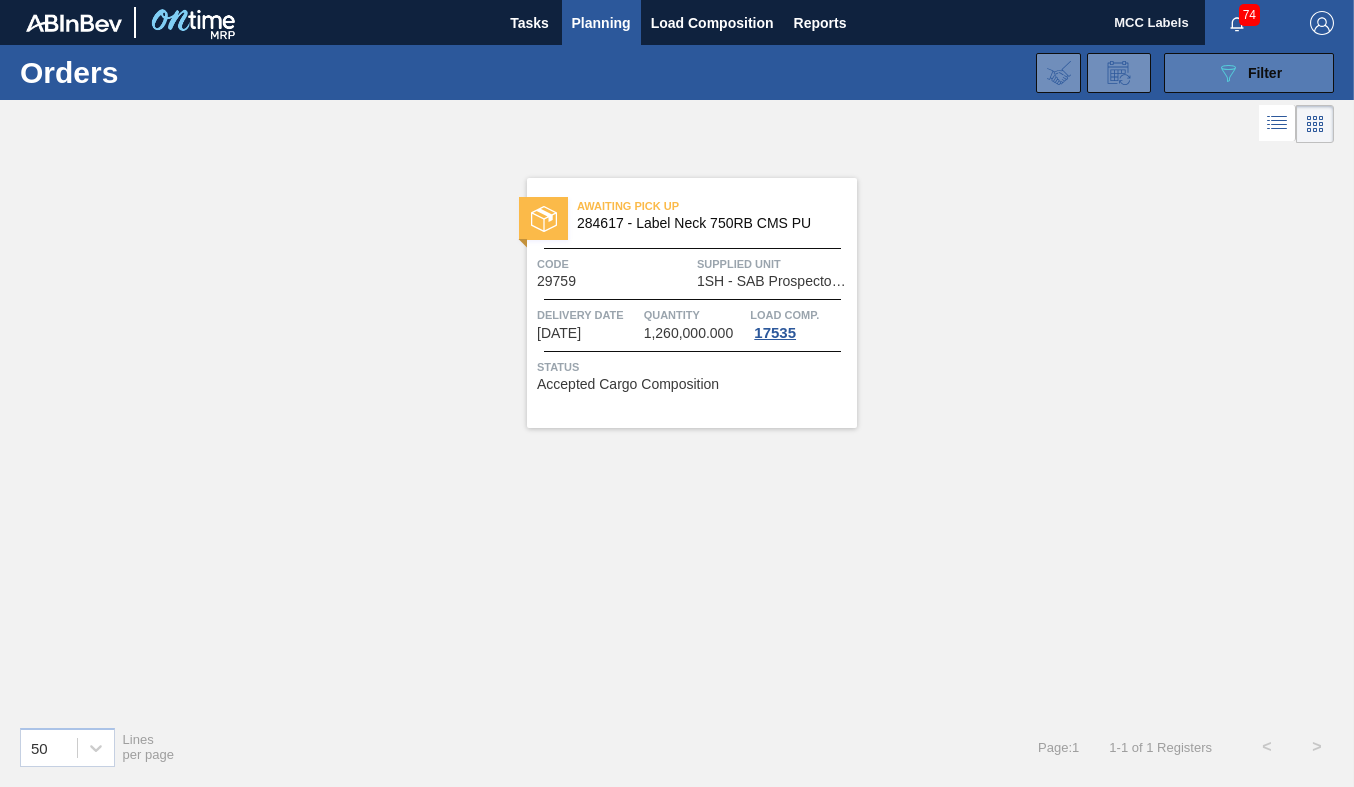 drag, startPoint x: 1234, startPoint y: 65, endPoint x: 1221, endPoint y: 68, distance: 13.341664 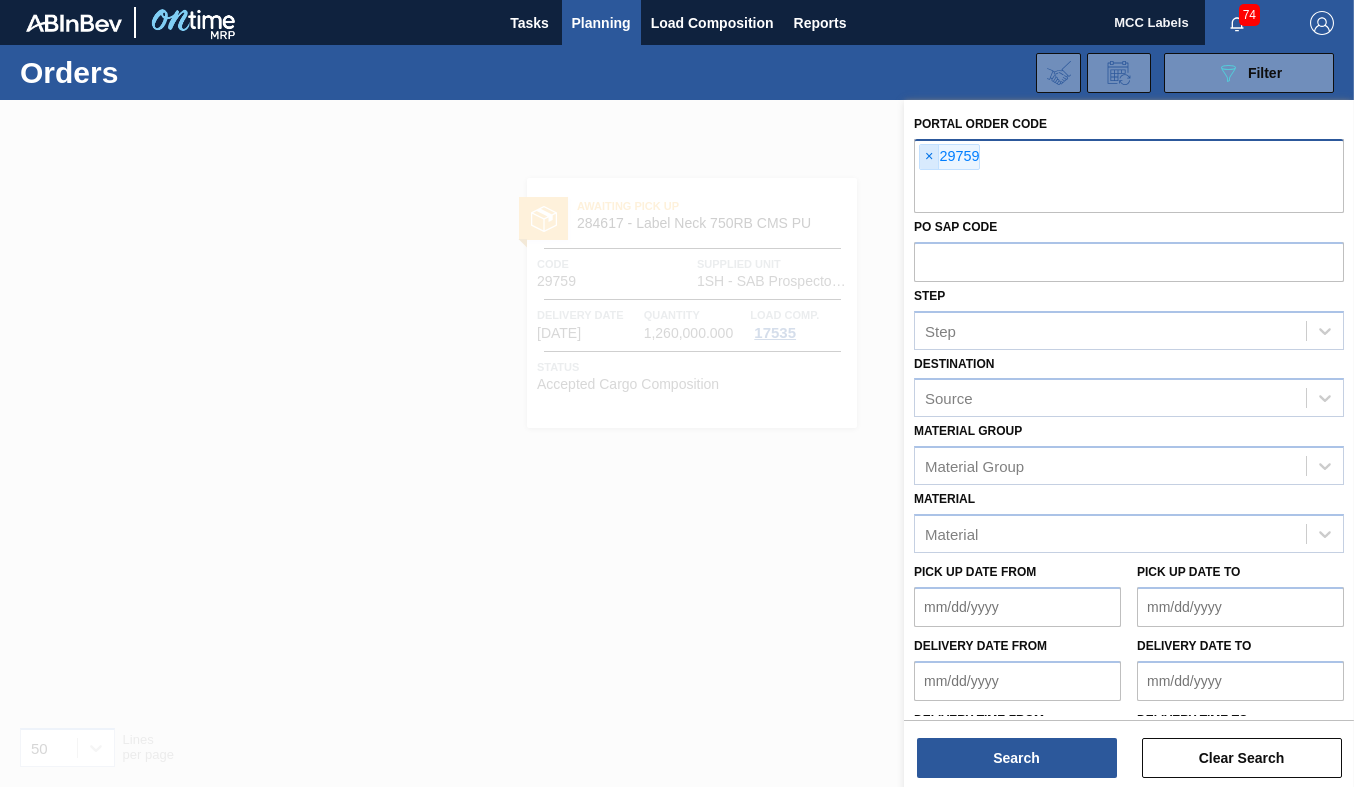 click on "×" at bounding box center [929, 157] 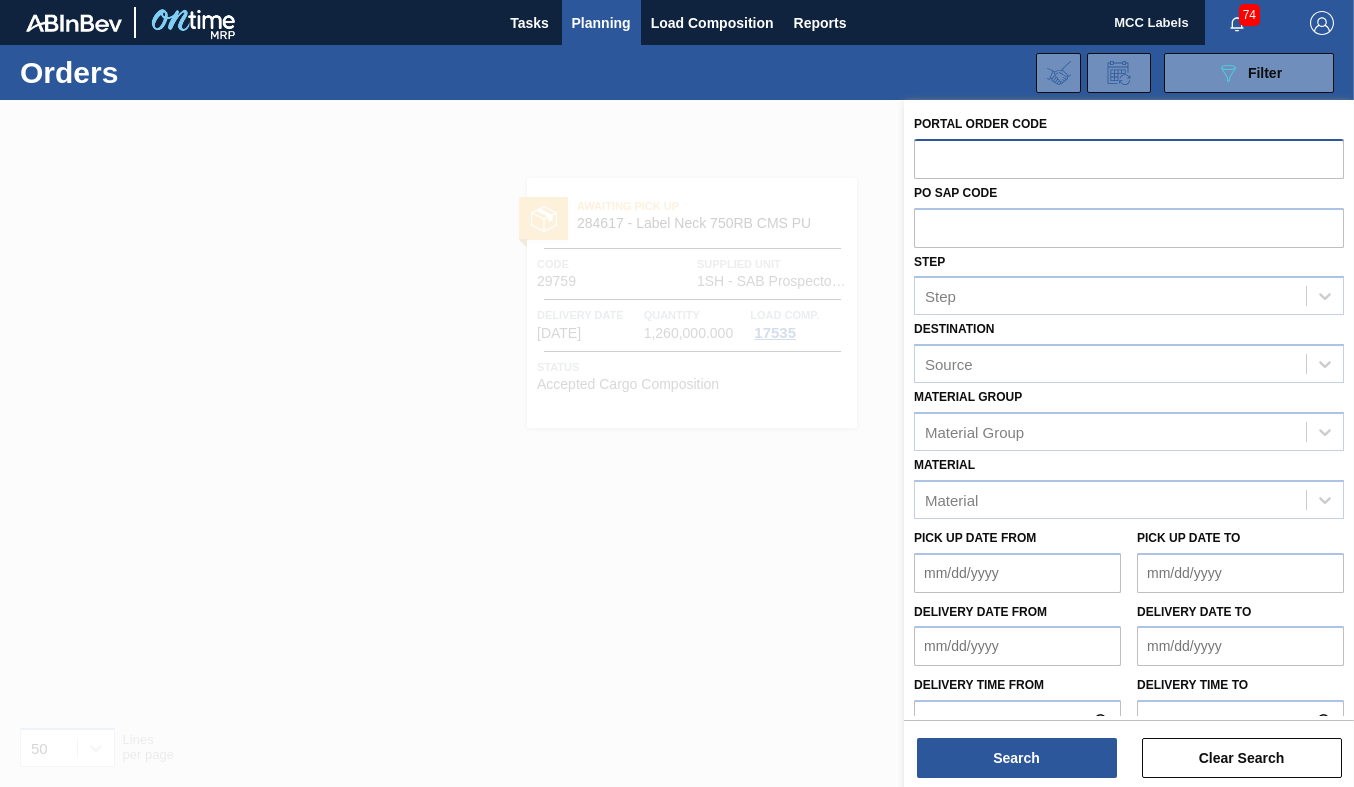 click at bounding box center [1129, 158] 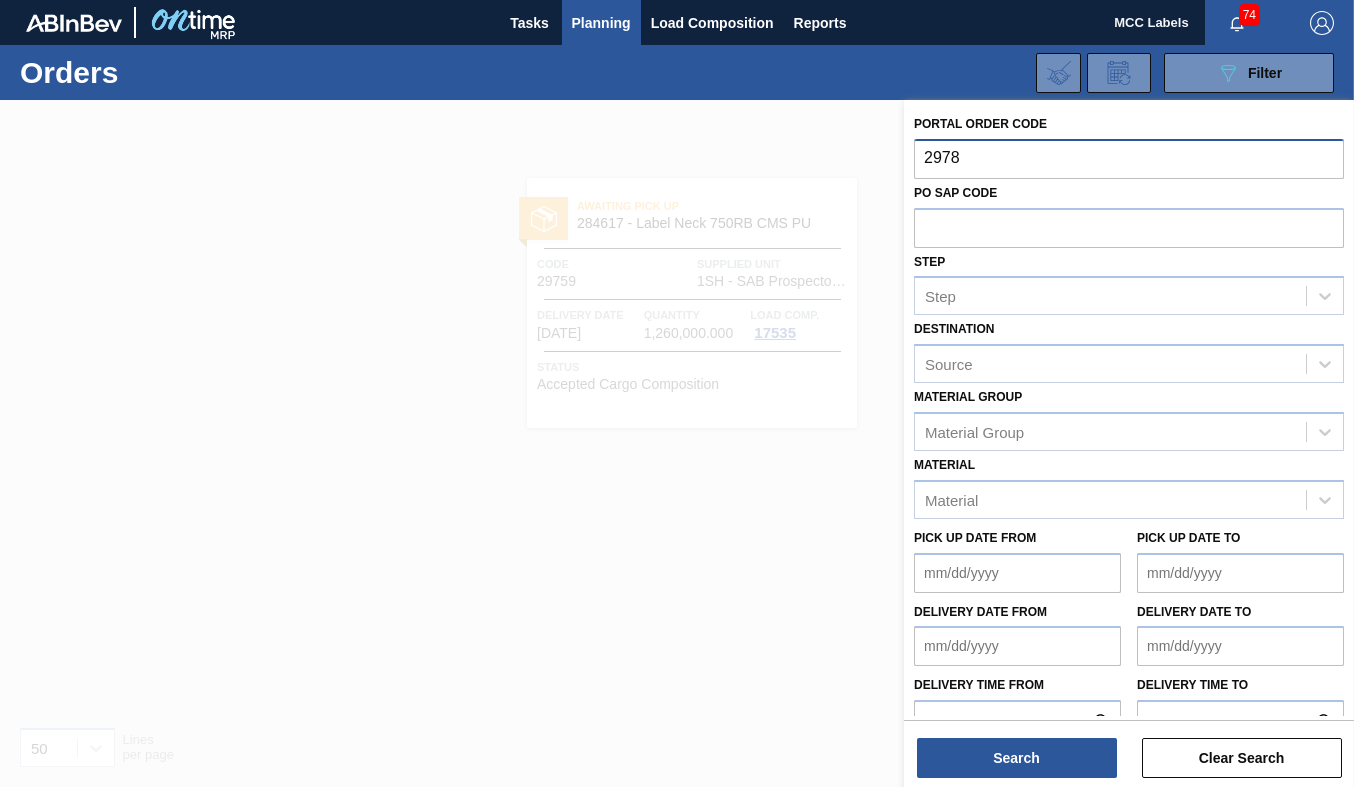 type on "29783" 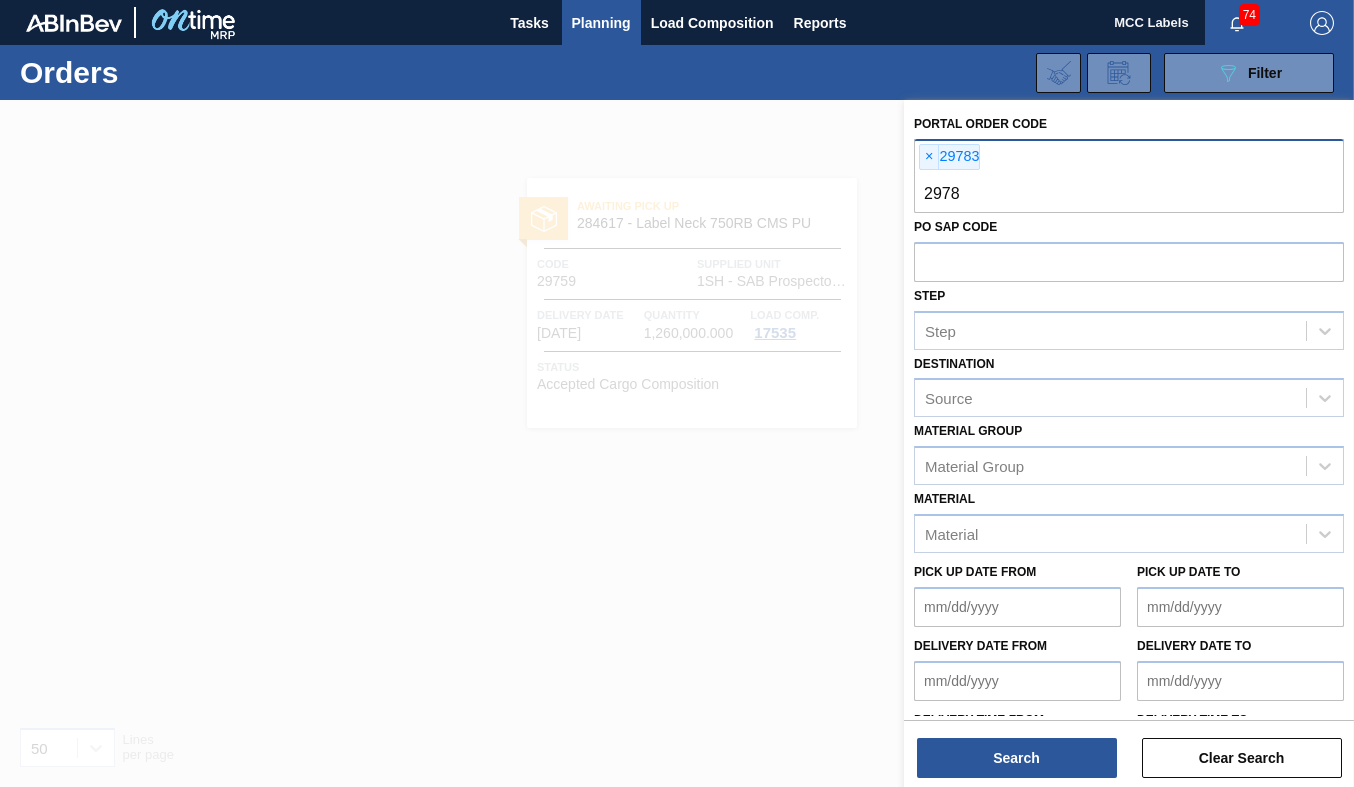 type on "29784" 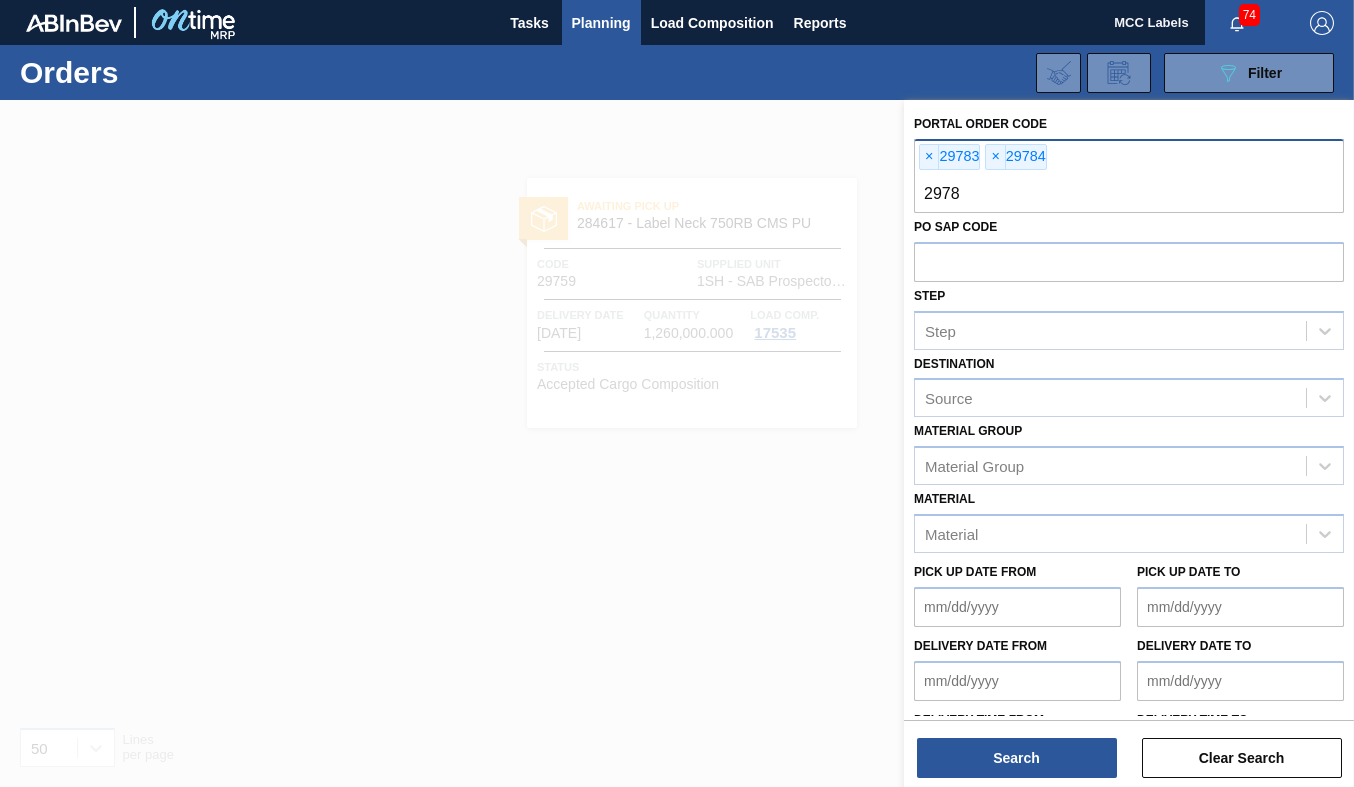 type on "29785" 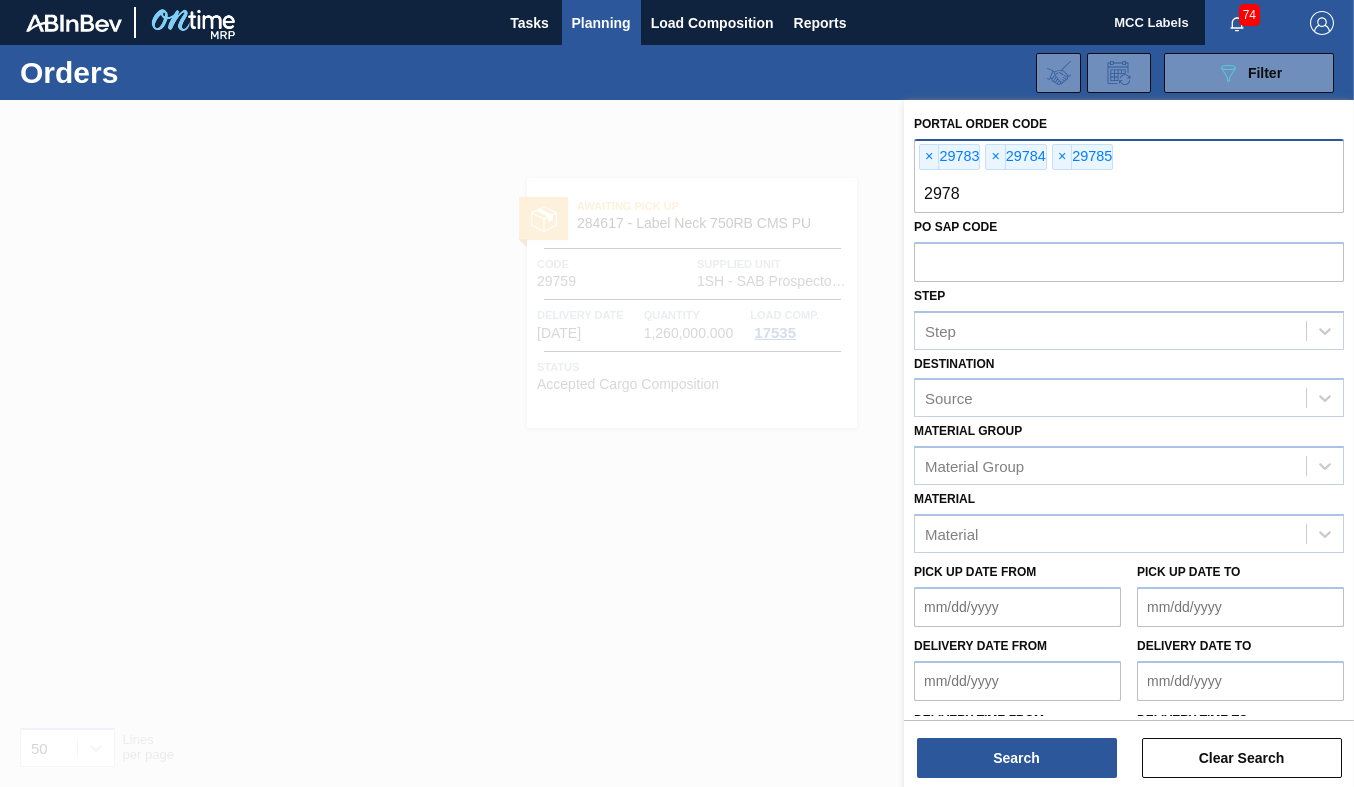 type on "29786" 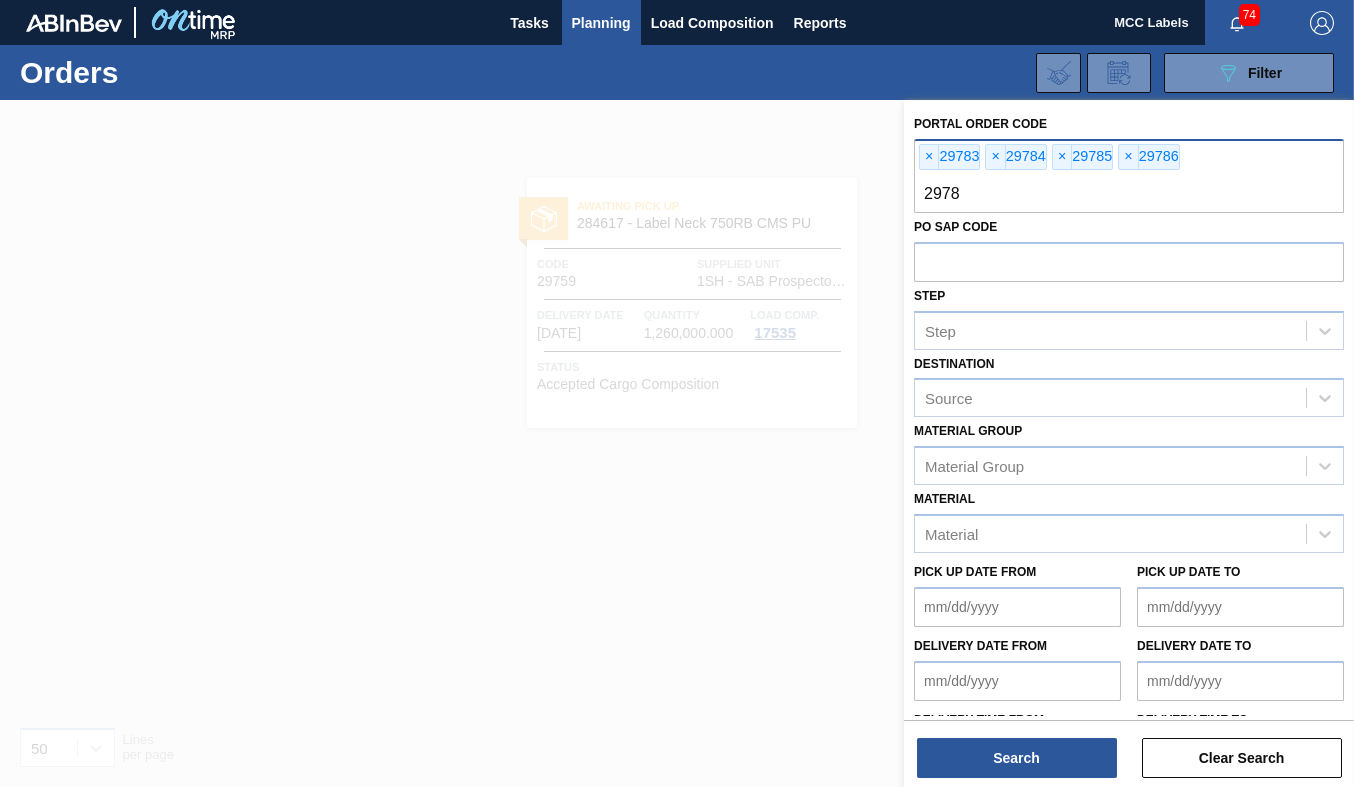 type on "29788" 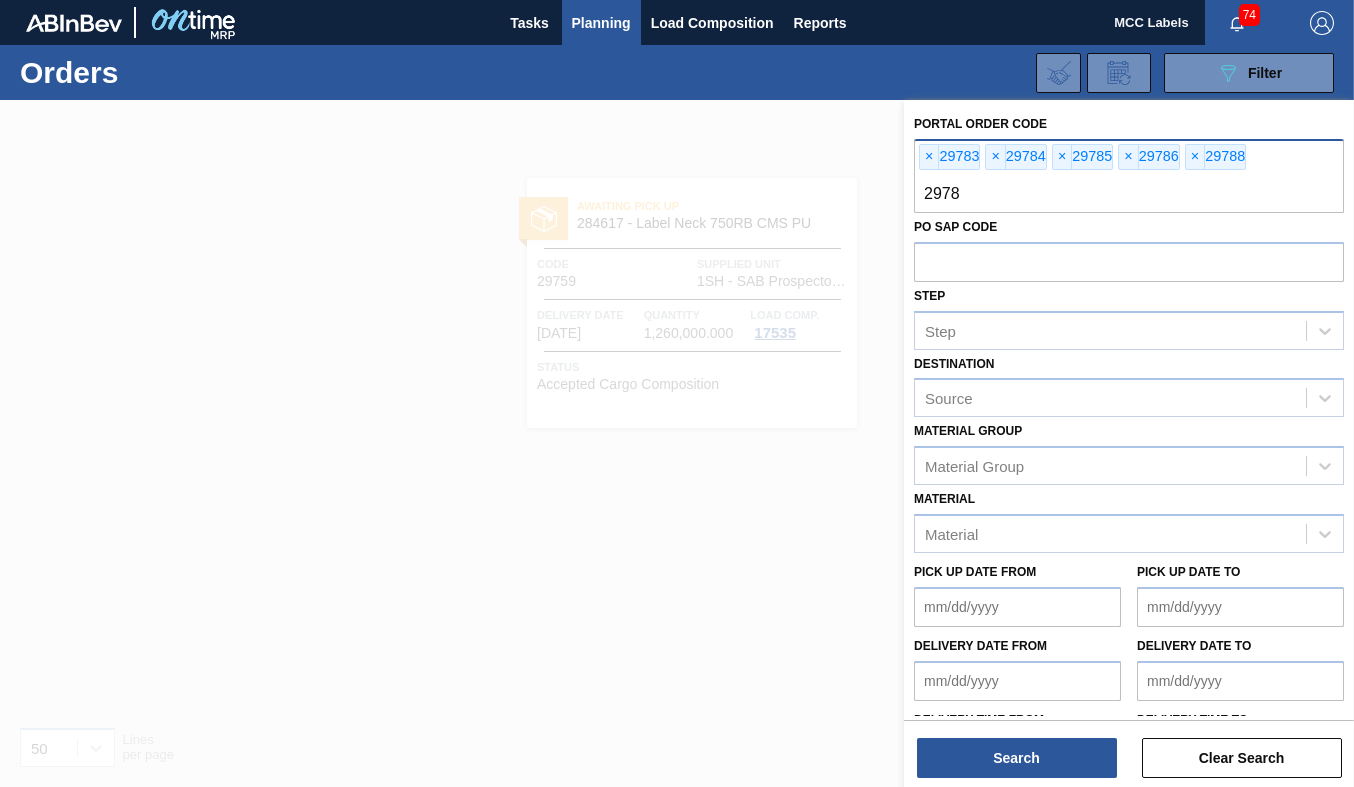 type on "29789" 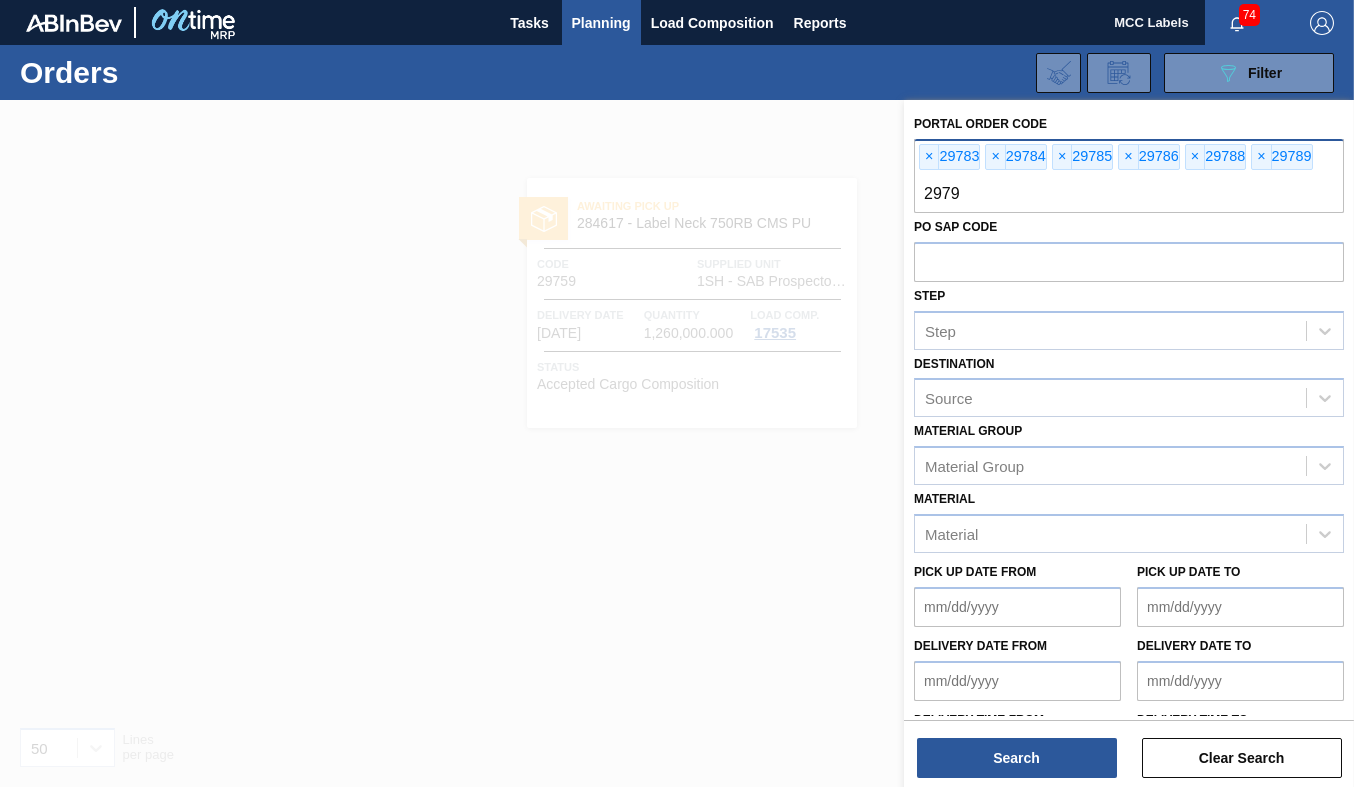 type on "29790" 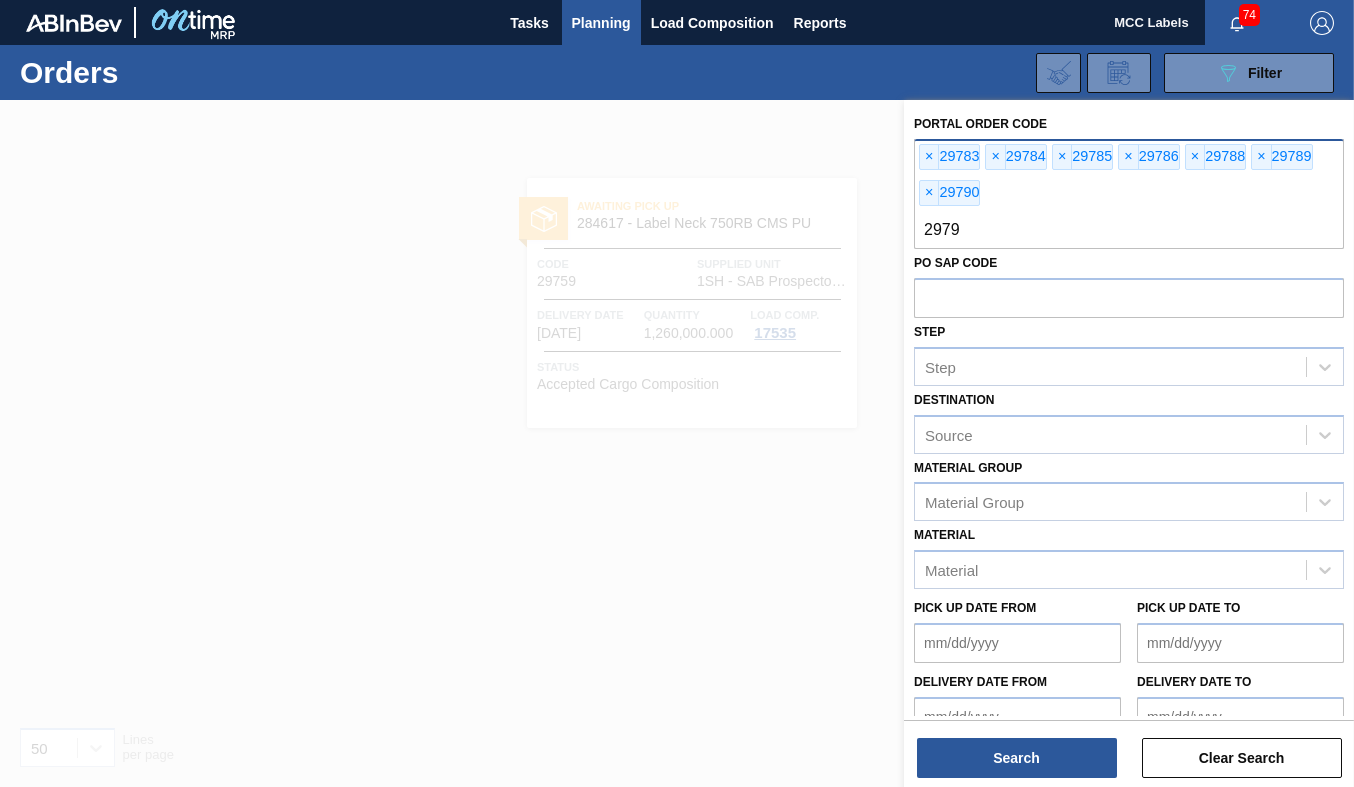 type on "29790" 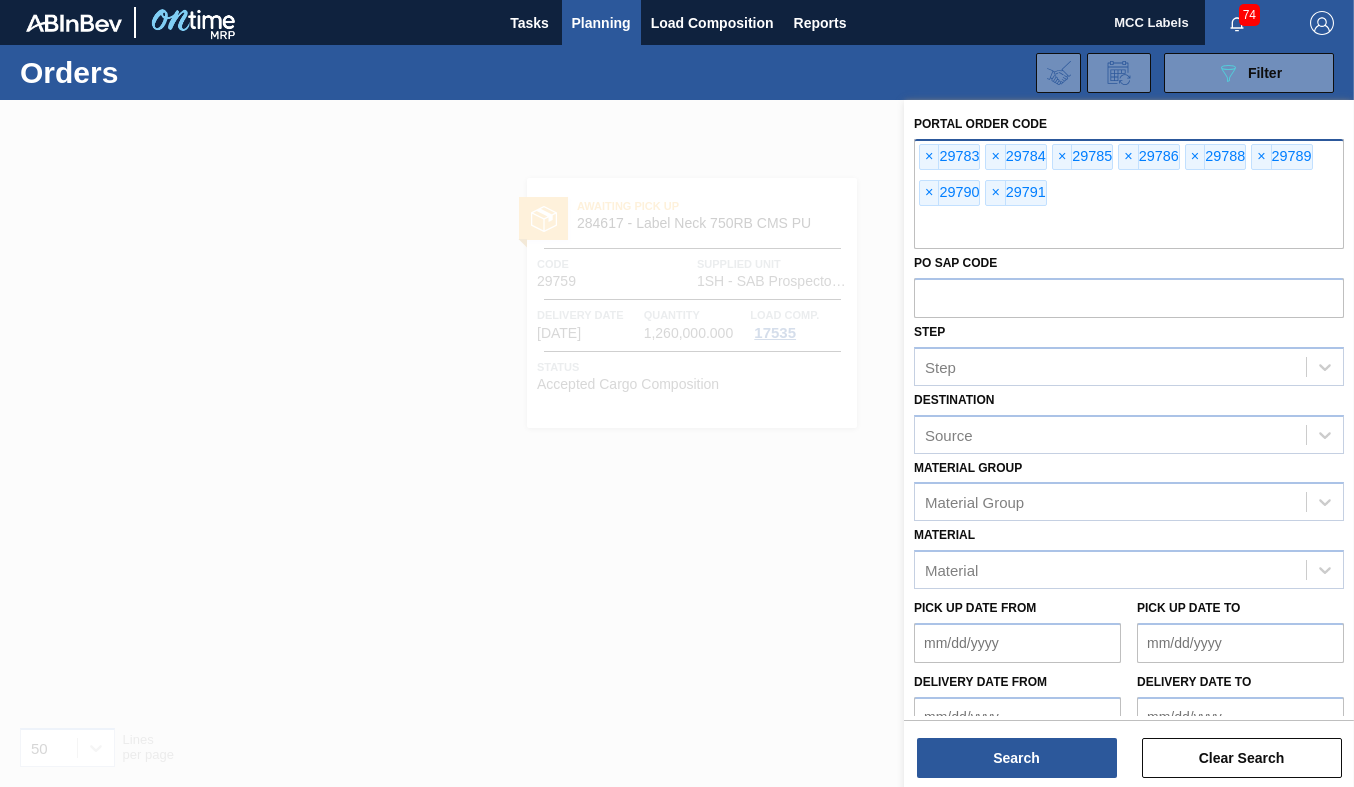 click on "×  29783  ×  29784  ×  29785  ×  29786  ×  29788  ×  29789  ×  29790  ×  29791" at bounding box center (1129, 194) 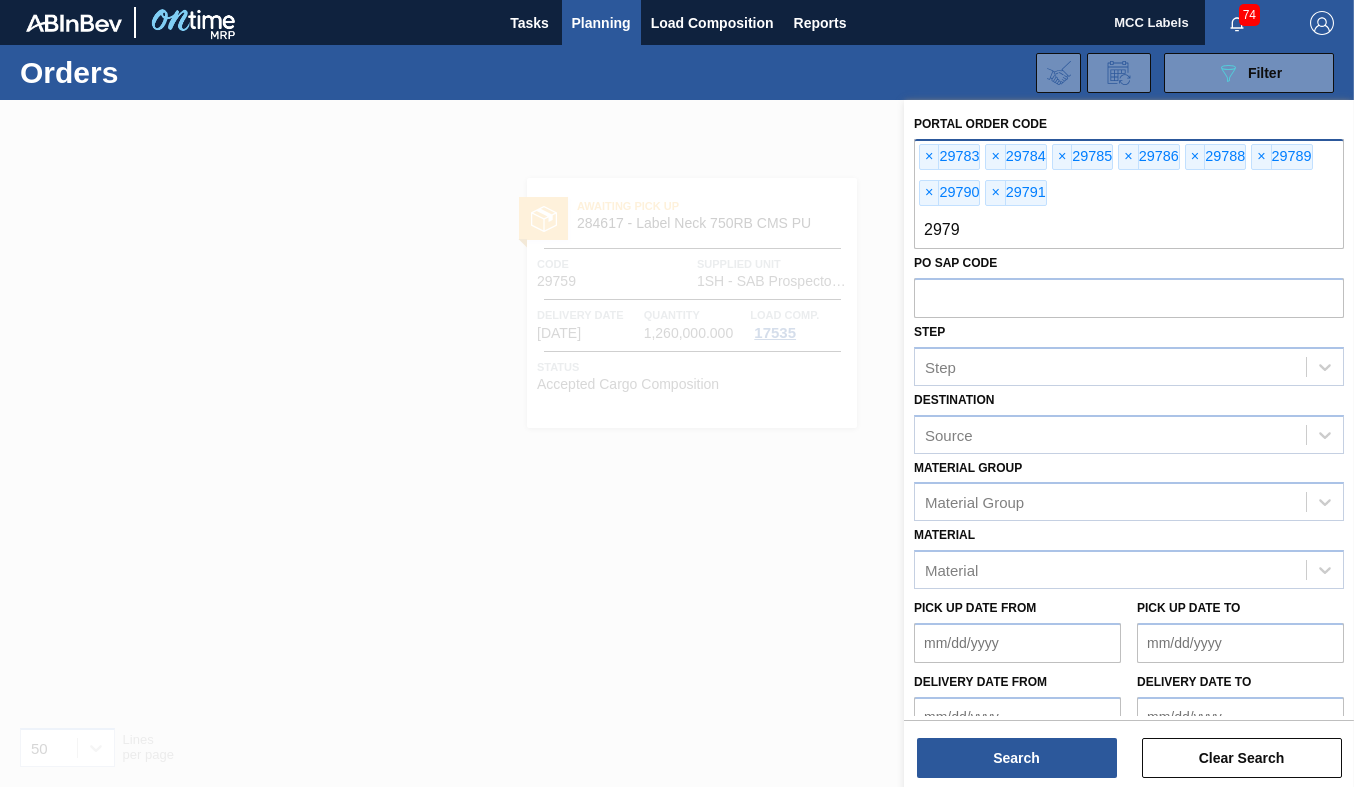 type on "29790" 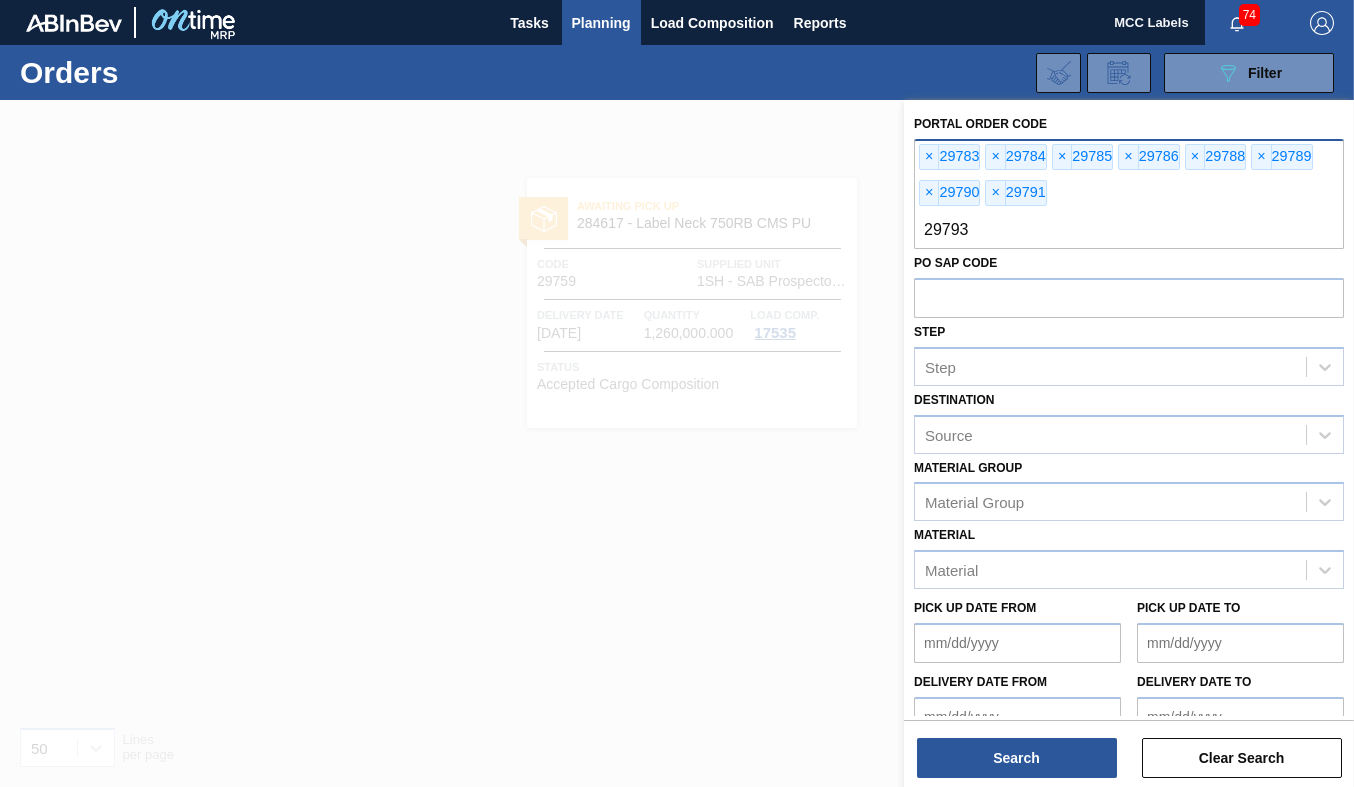 type 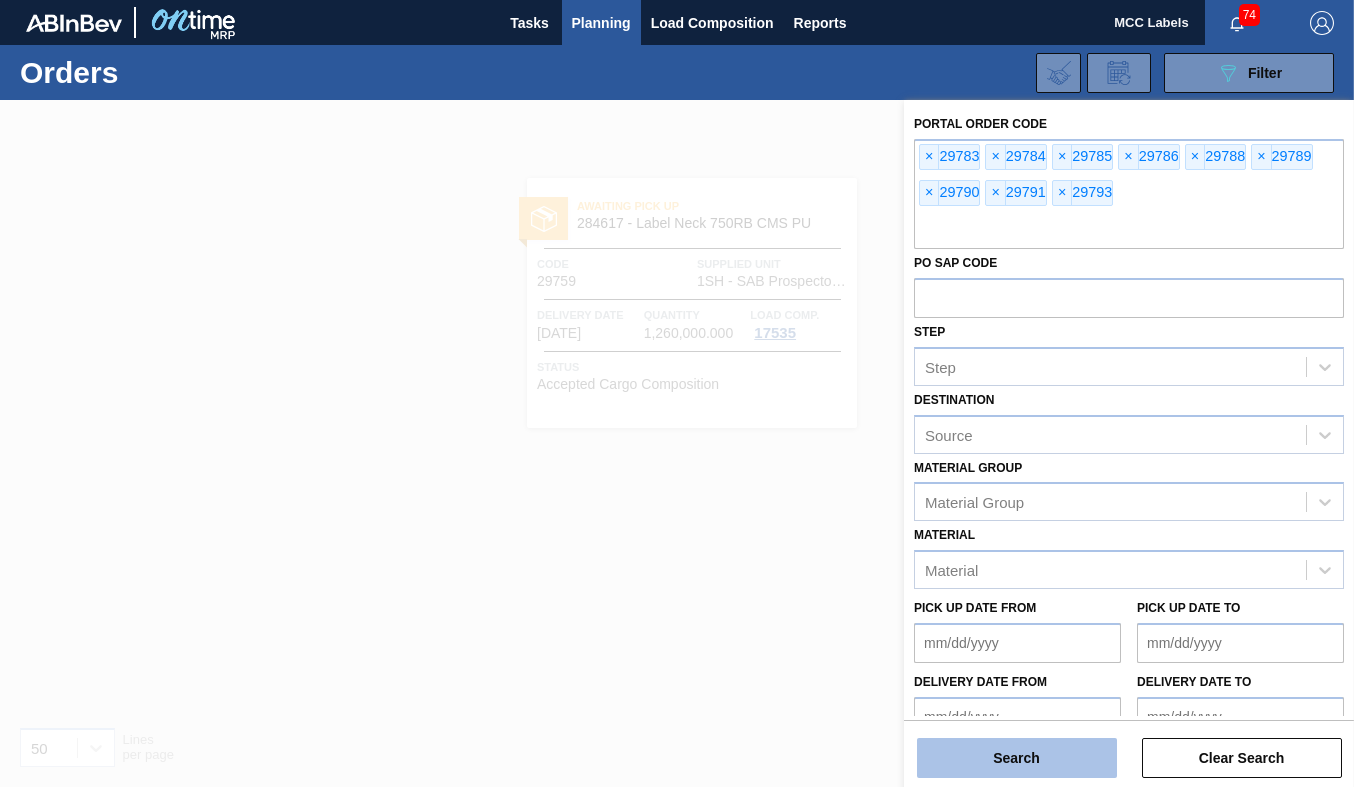 click on "Search" at bounding box center (1017, 758) 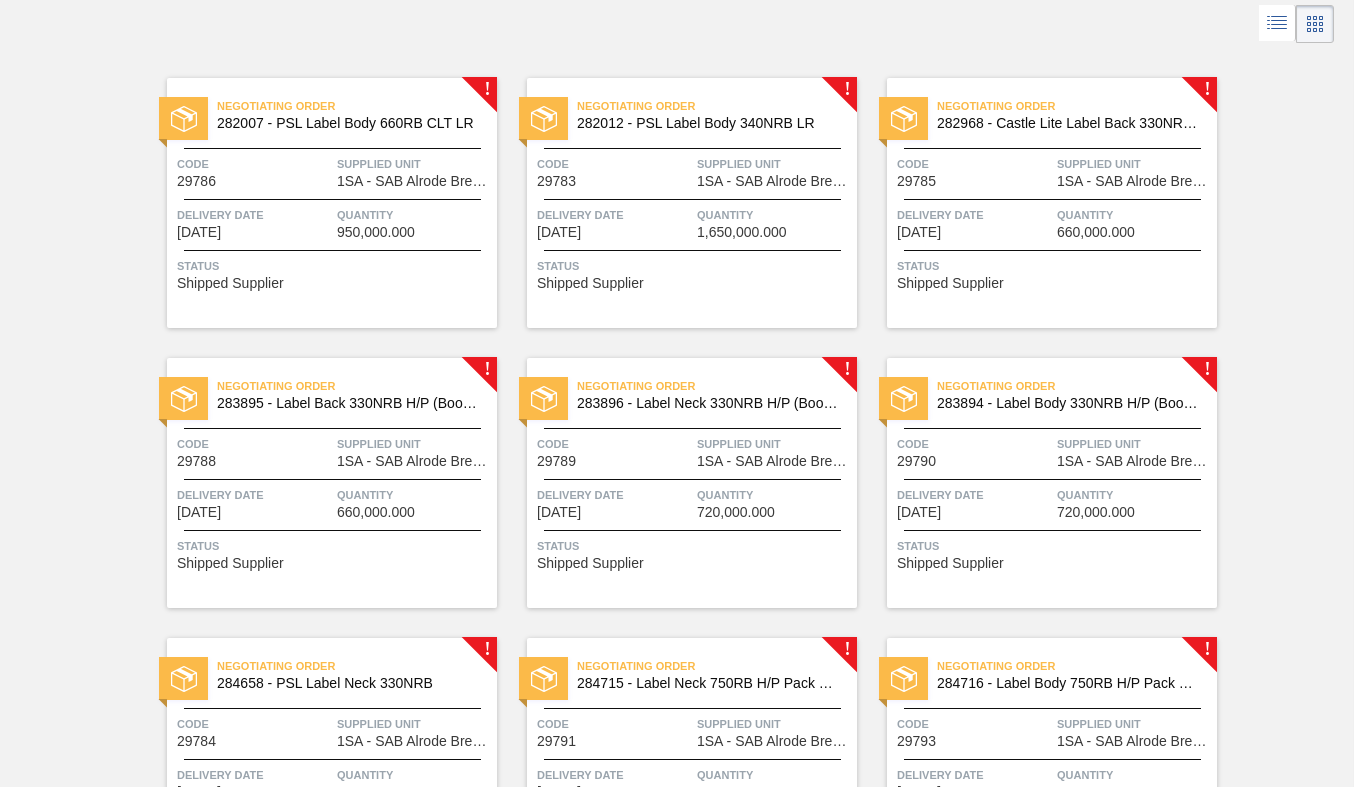 scroll, scrollTop: 0, scrollLeft: 0, axis: both 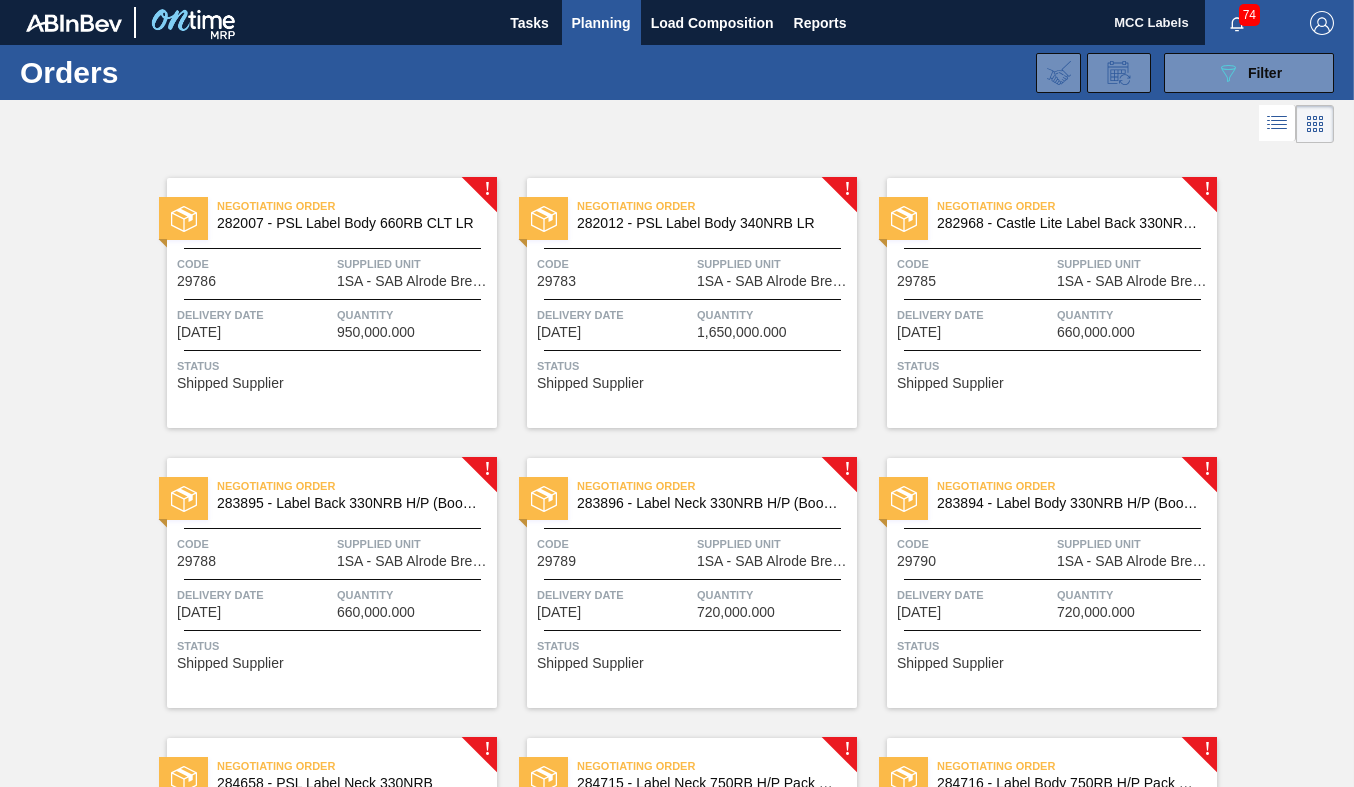 click on "Quantity" at bounding box center (414, 315) 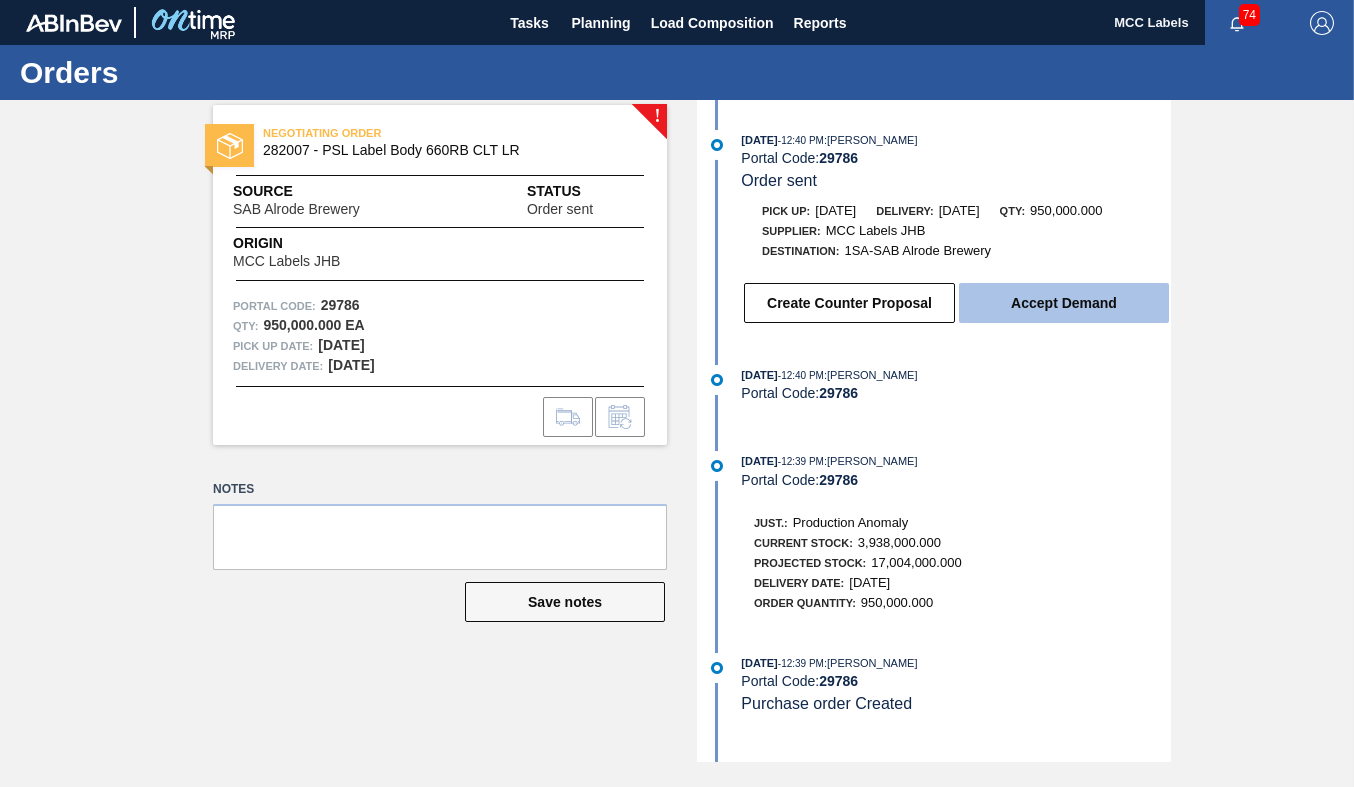 click on "Accept Demand" at bounding box center [1064, 303] 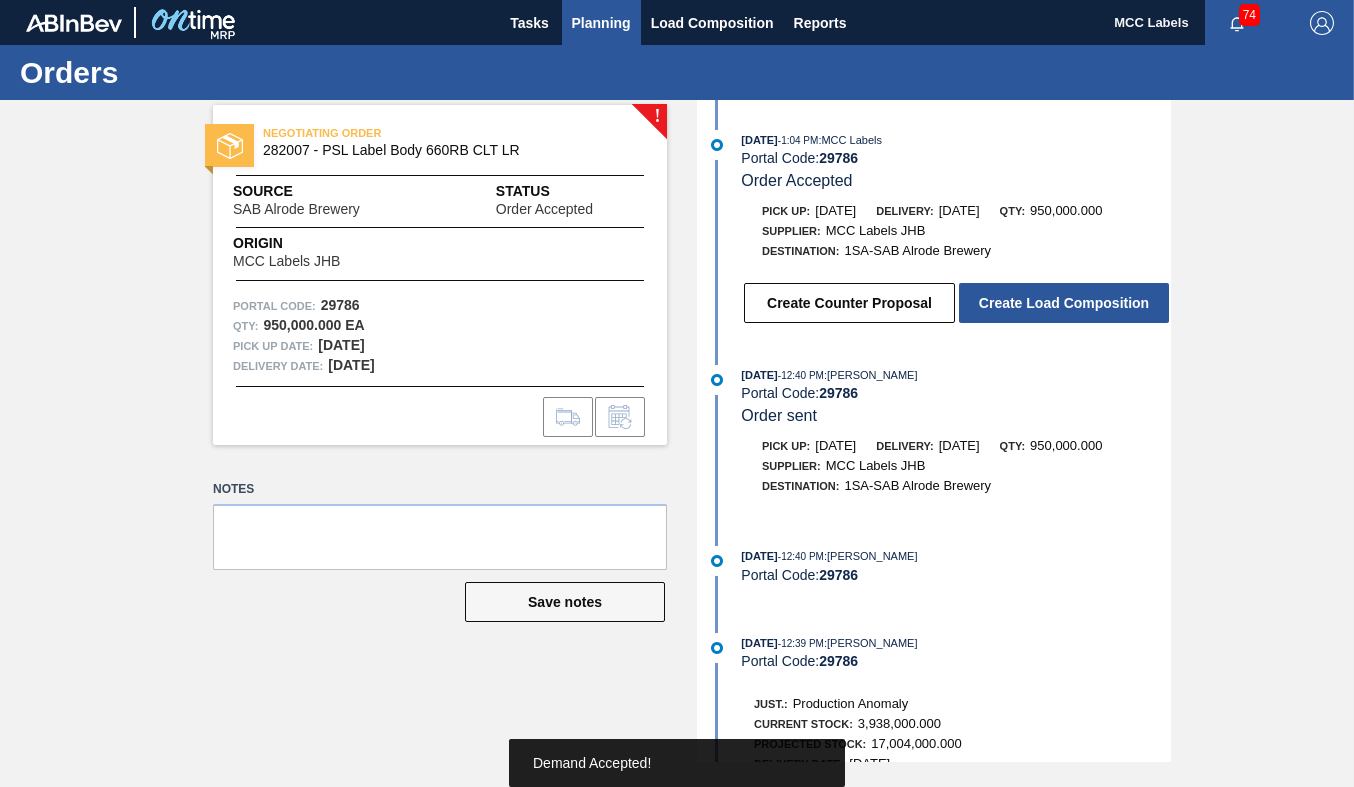 click on "Planning" at bounding box center (601, 23) 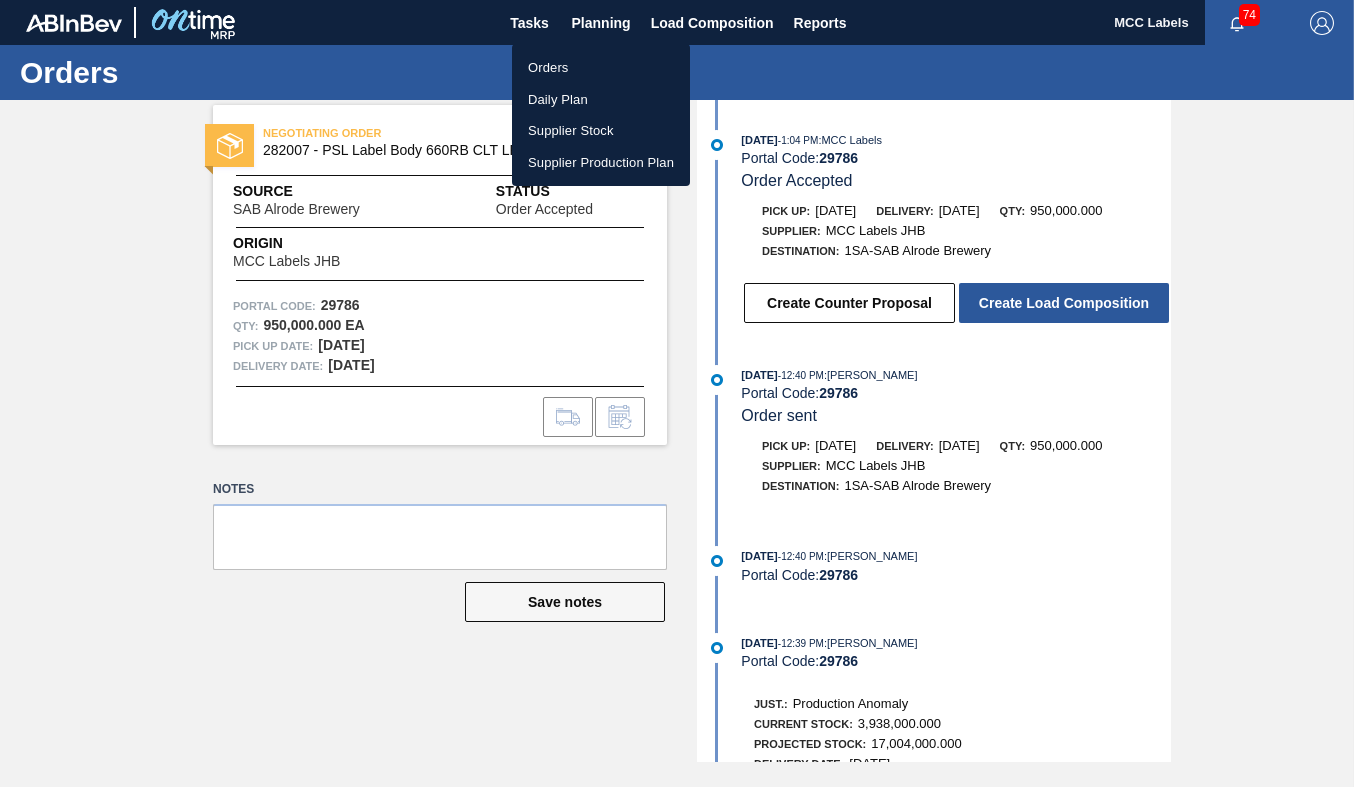 click on "Orders" at bounding box center [601, 68] 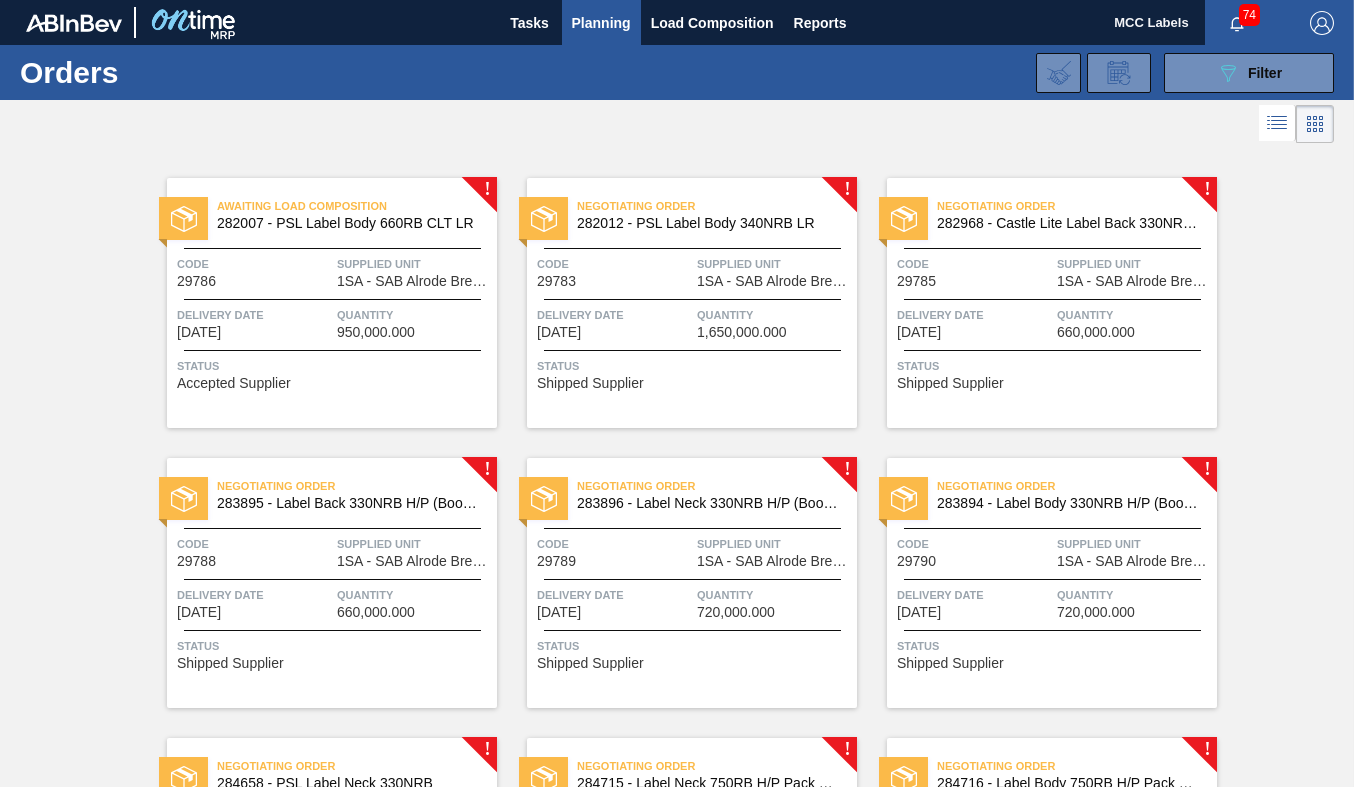 click on "Negotiating Order 282012 - PSL Label Body 340NRB LR Code 29783 Supplied Unit 1SA - SAB Alrode Brewery Delivery Date [DATE] Quantity 1,650,000.000 Status Shipped Supplier" at bounding box center (692, 303) 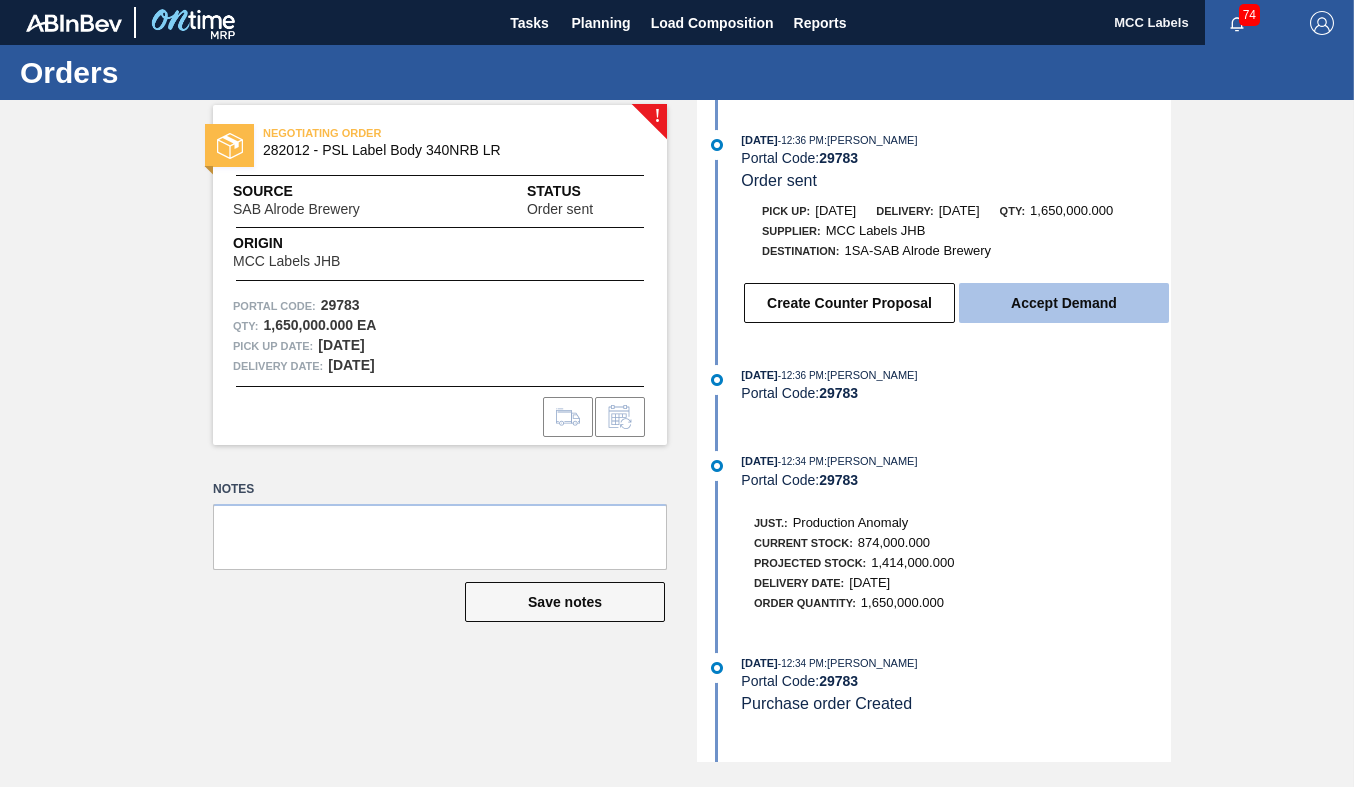 click on "Accept Demand" at bounding box center [1064, 303] 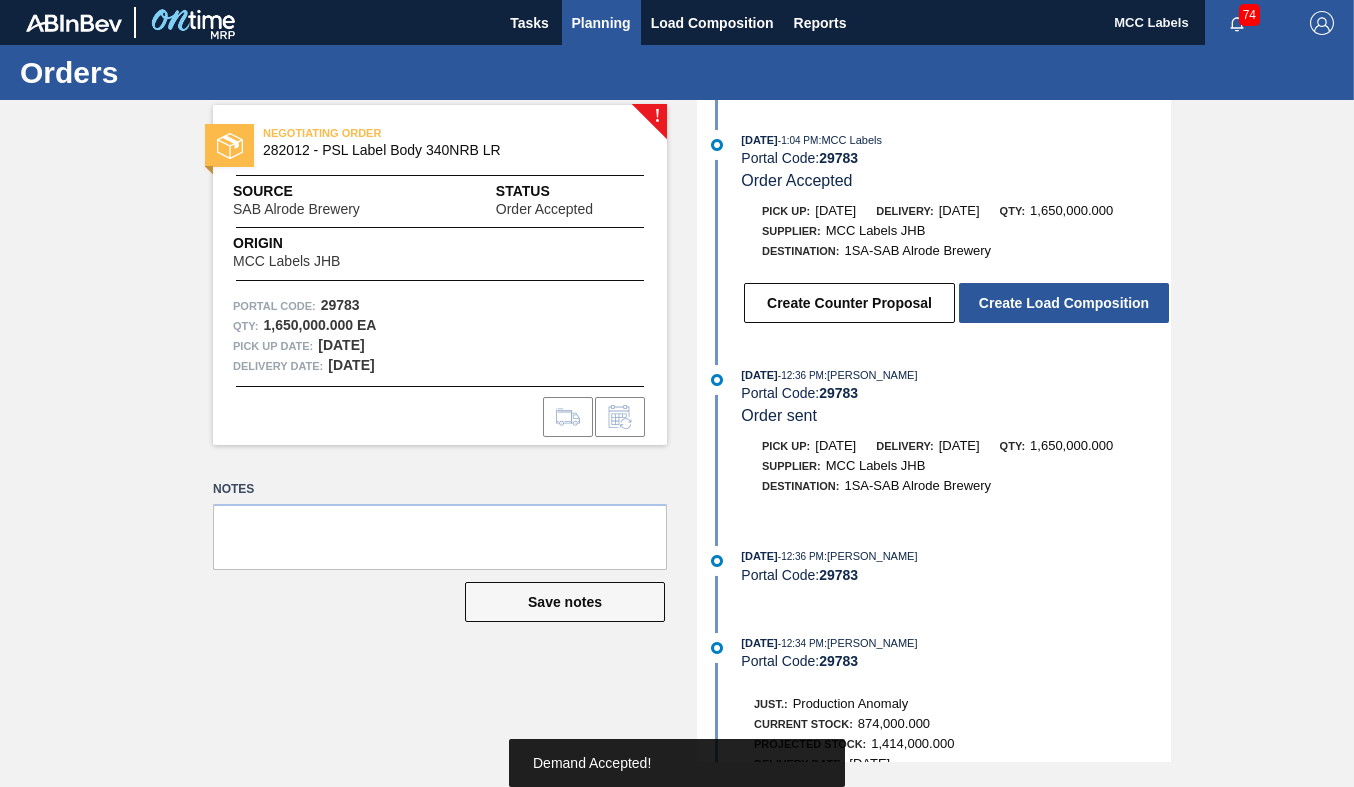 click on "Planning" at bounding box center (601, 23) 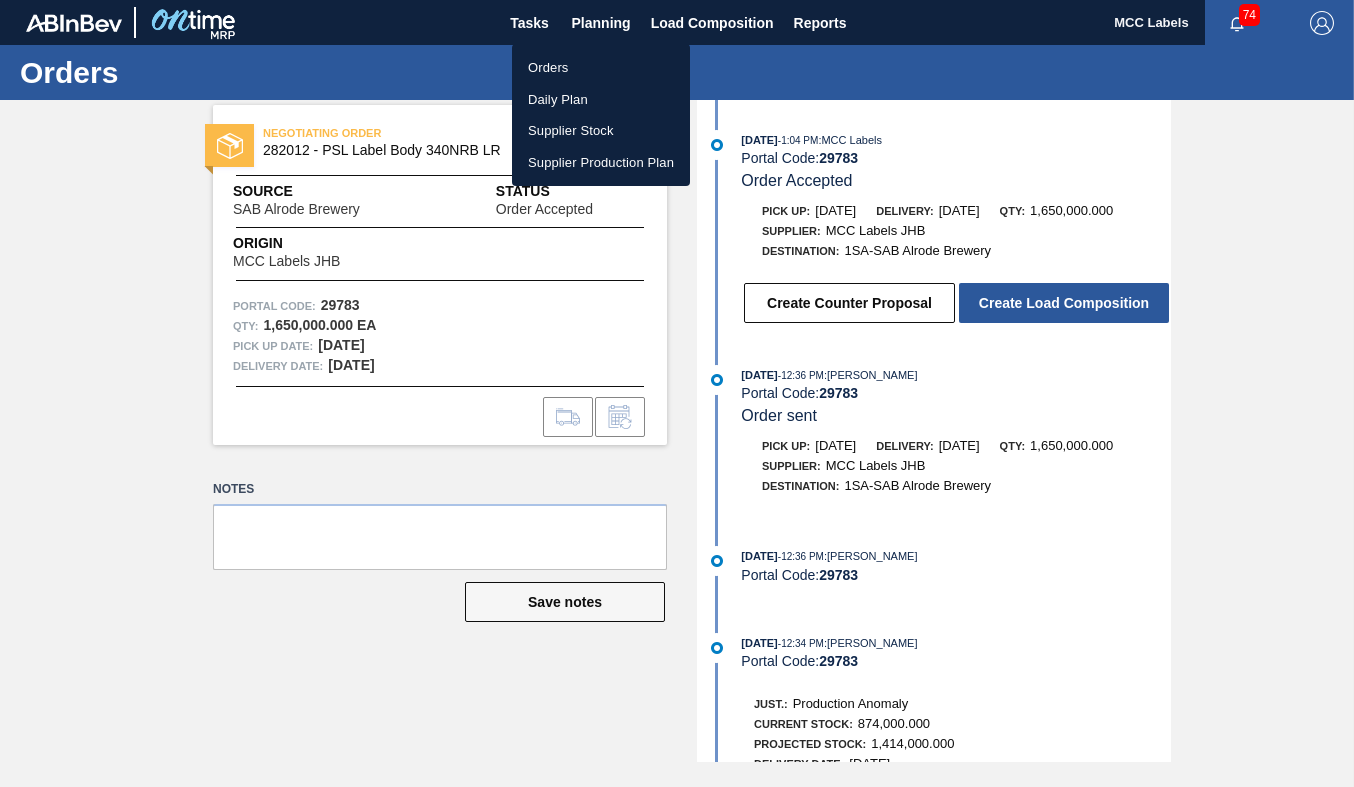 click on "Orders" at bounding box center (601, 68) 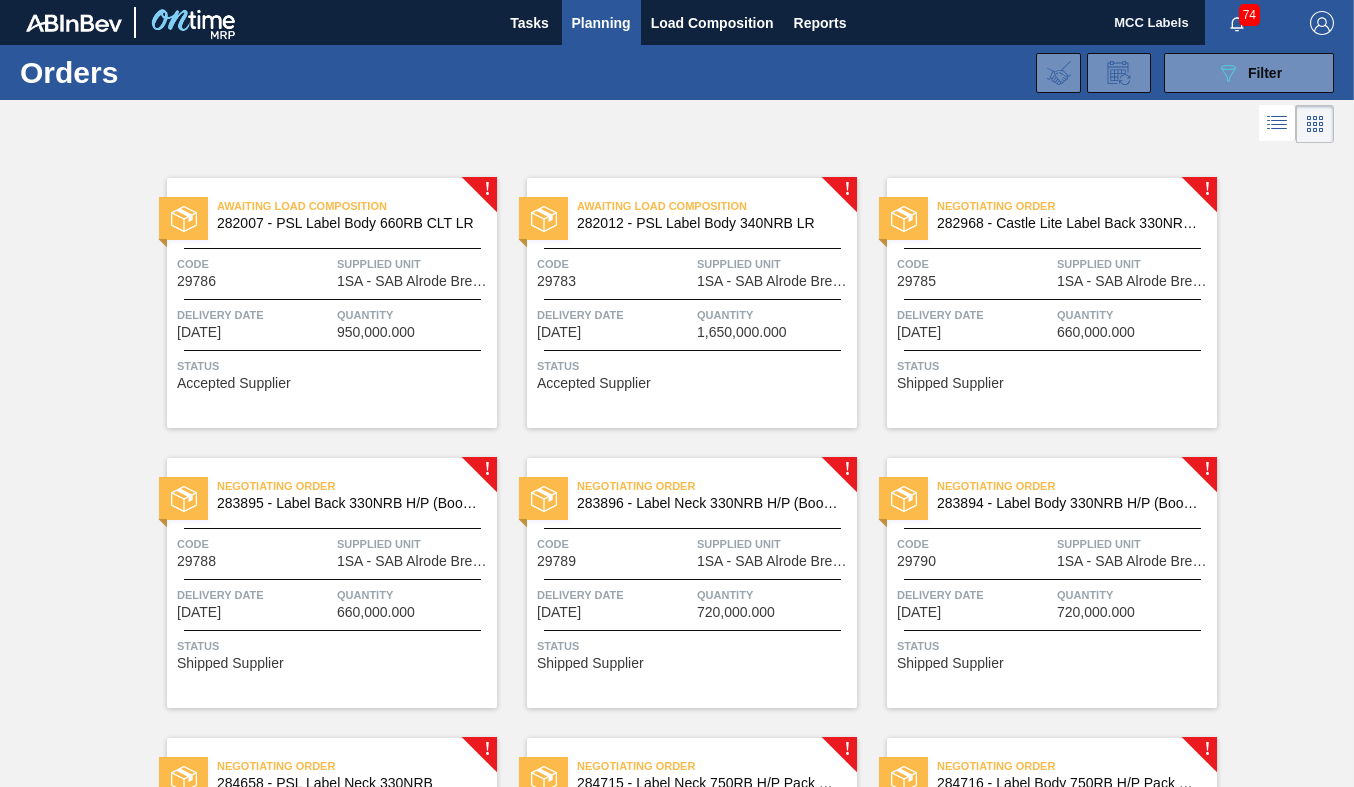click on "Negotiating Order 282968 - Castle Lite Label Back 330NRB Booster 1 Code 29785 Supplied Unit 1SA - SAB Alrode Brewery Delivery Date [DATE] Quantity 660,000.000 Status Shipped Supplier" at bounding box center [1052, 303] 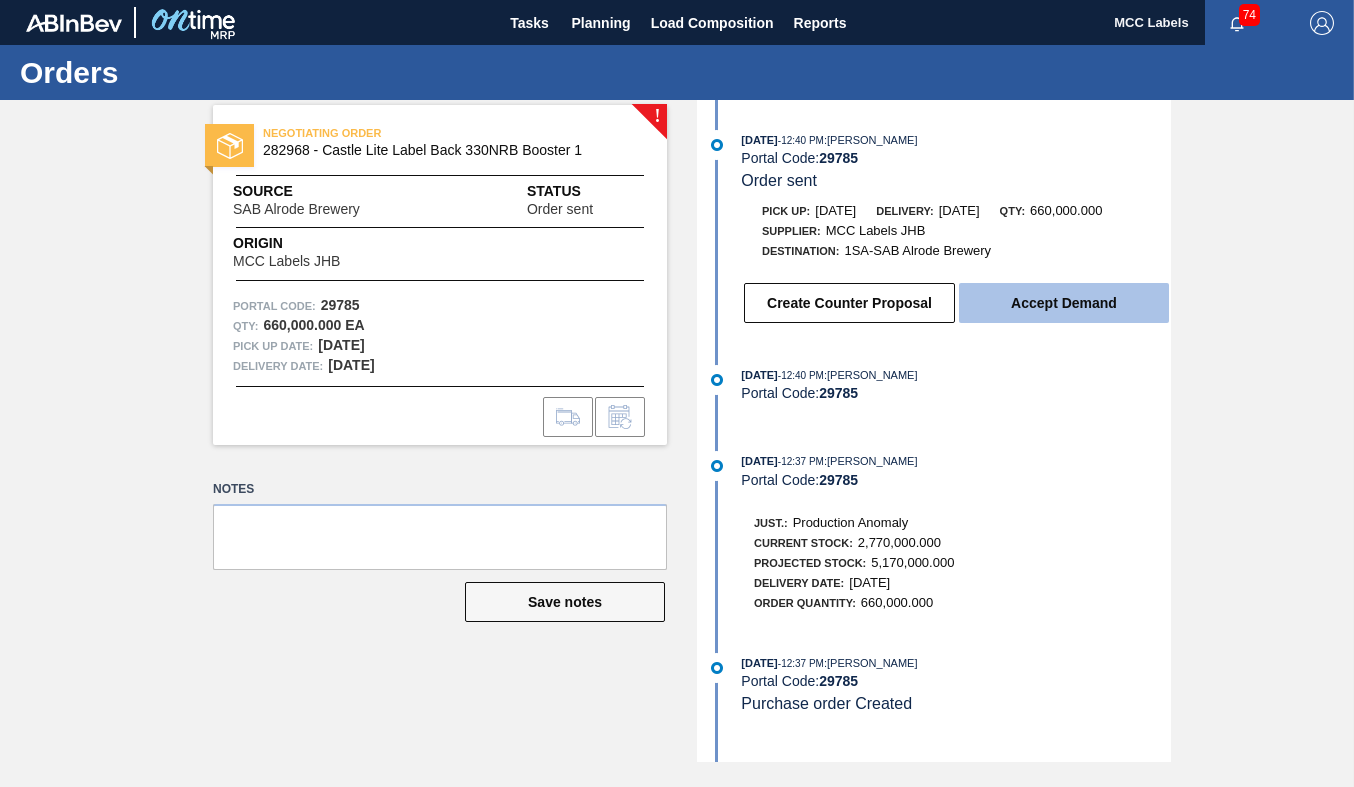 click on "Accept Demand" at bounding box center [1064, 303] 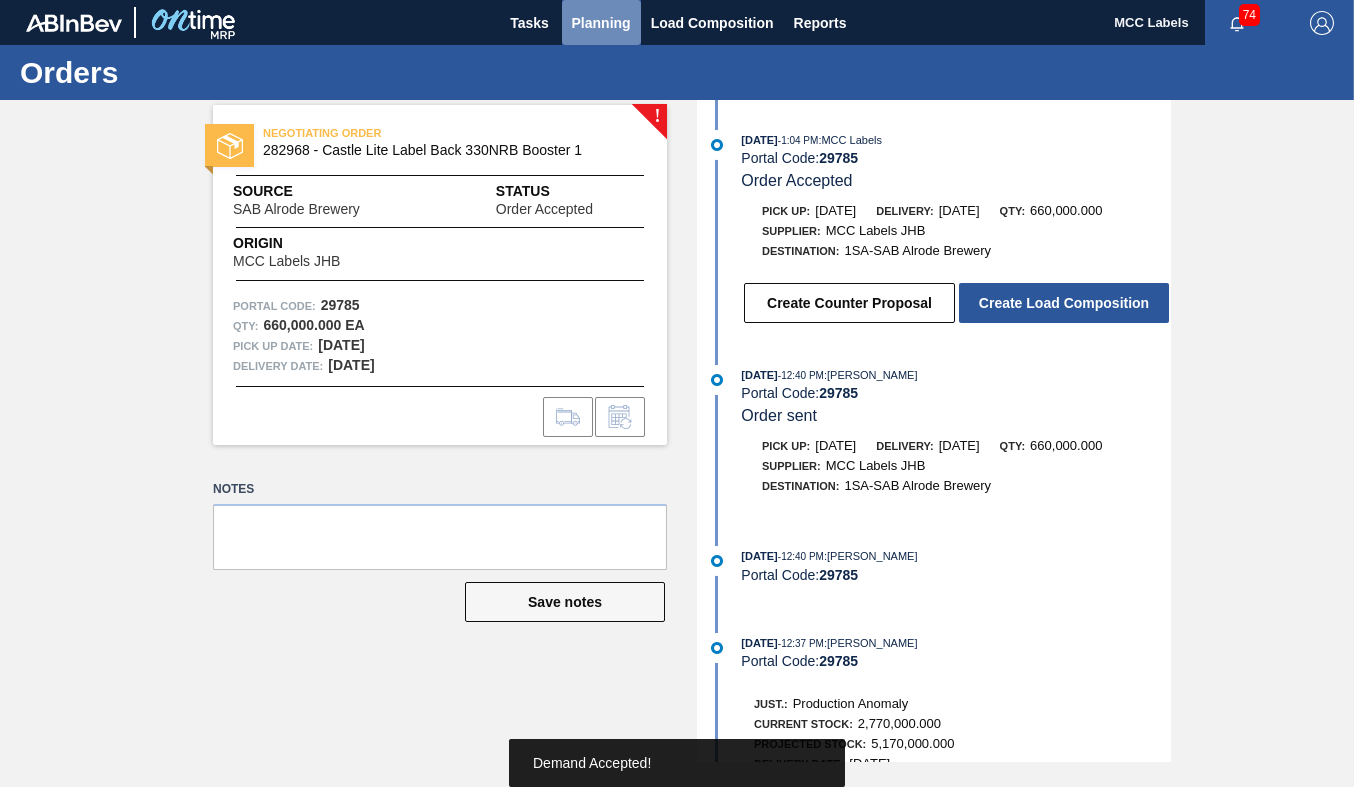 click on "Planning" at bounding box center (601, 23) 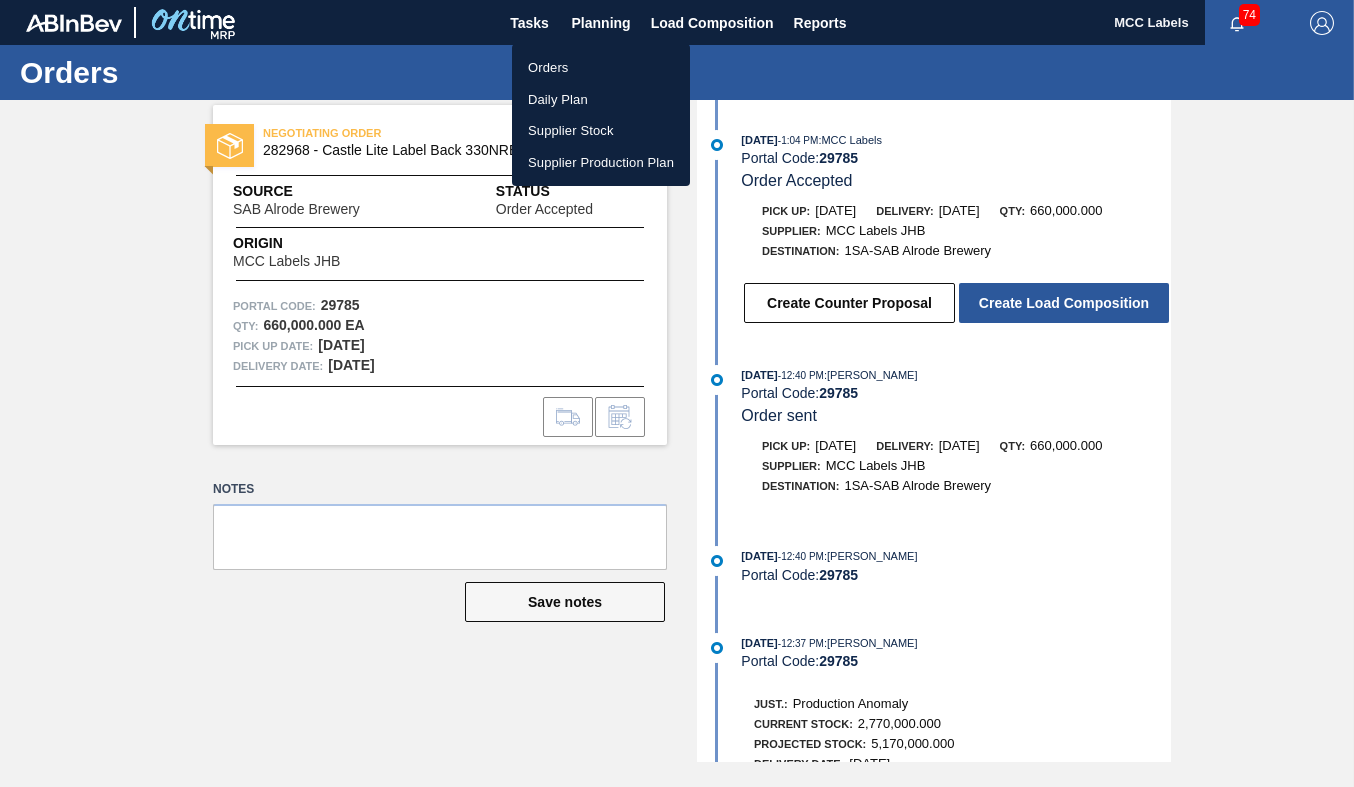 click on "Orders" at bounding box center (601, 68) 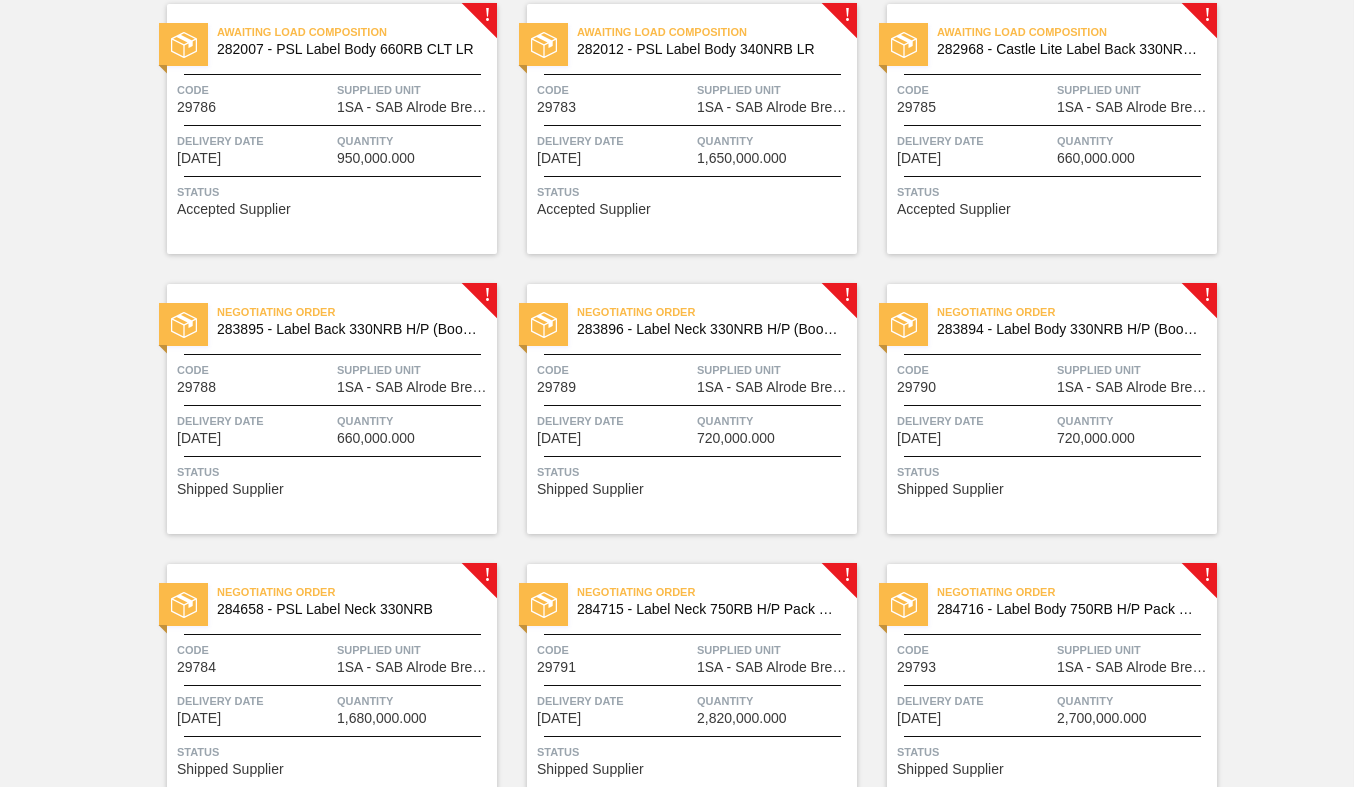 scroll, scrollTop: 200, scrollLeft: 0, axis: vertical 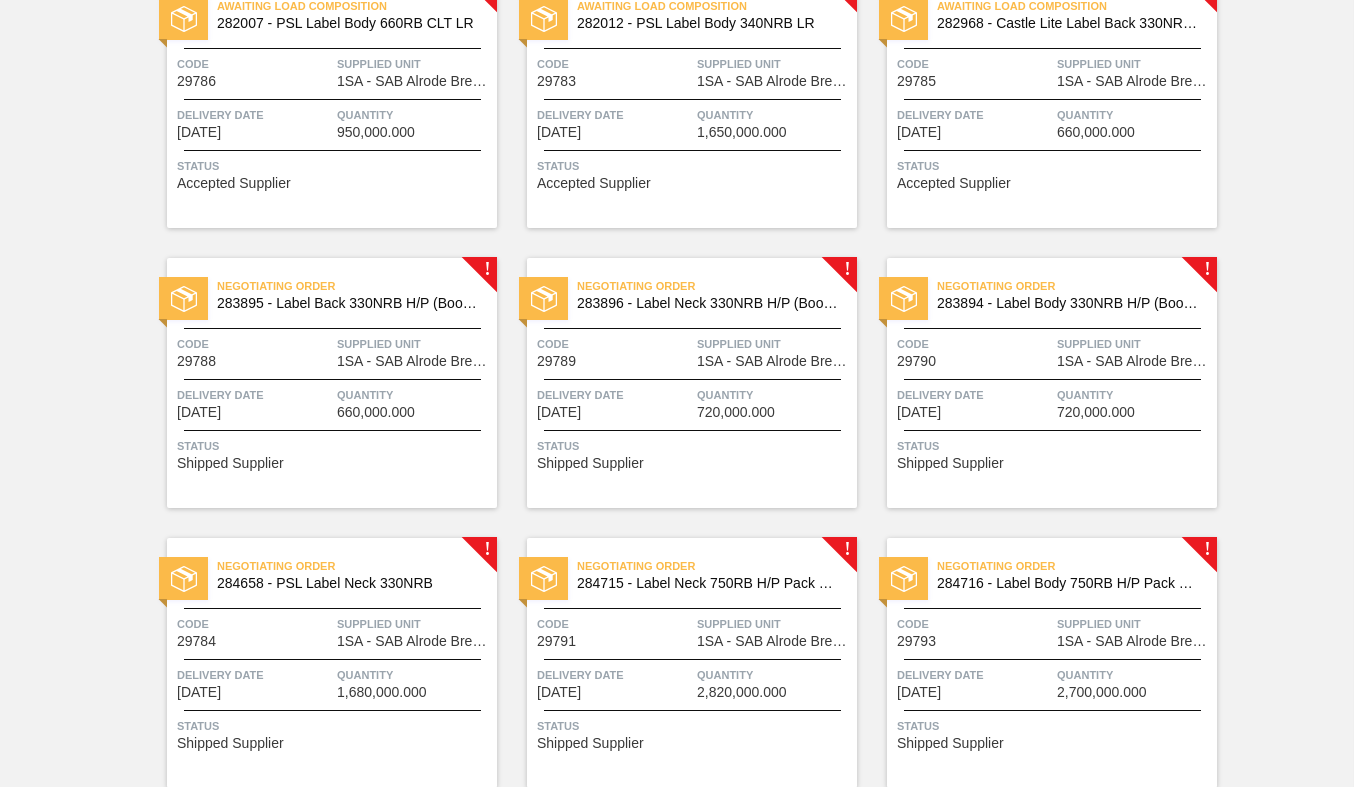 click on "Negotiating Order 283895 - Label Back 330NRB H/P (Booster2) Code 29788 Supplied Unit 1SA - SAB Alrode Brewery Delivery Date [DATE] Quantity 660,000.000 Status Shipped Supplier" at bounding box center (332, 383) 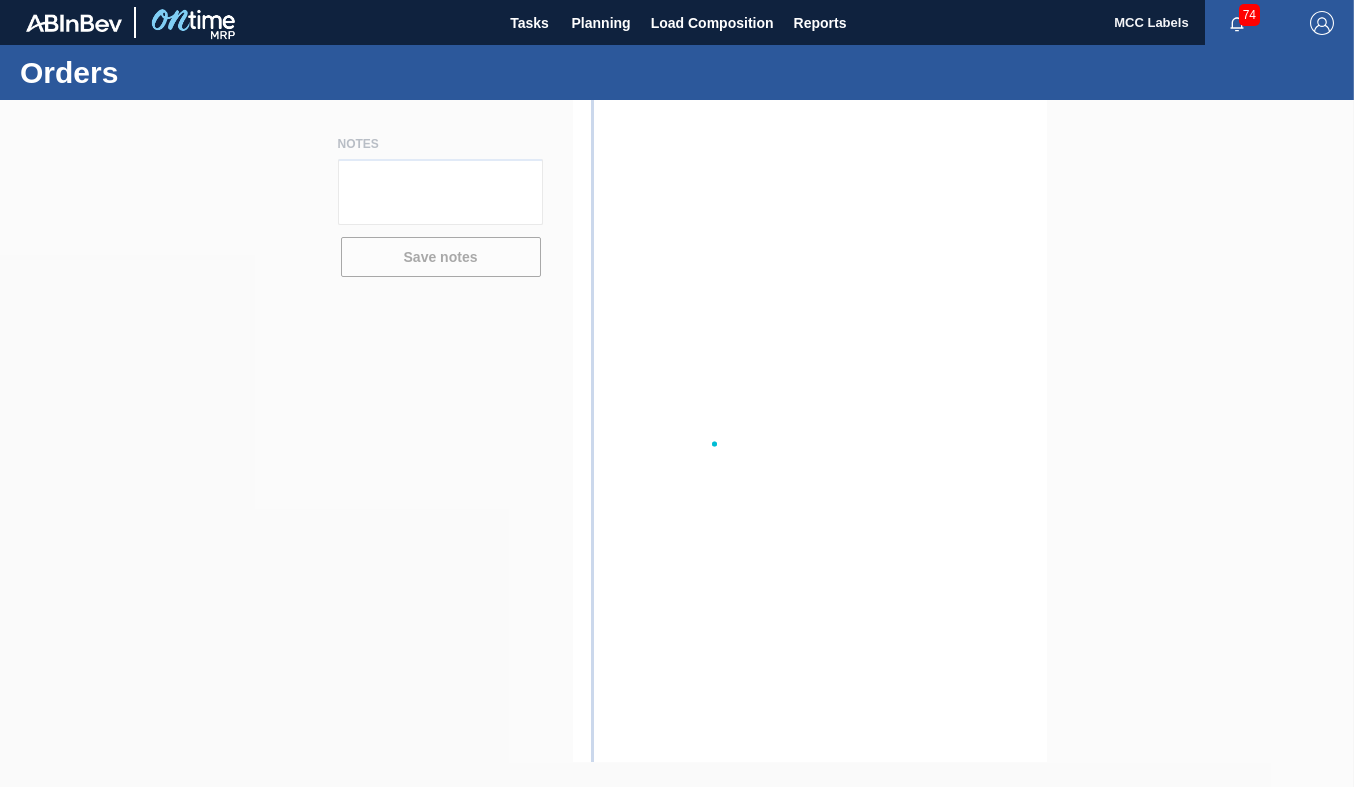 scroll, scrollTop: 0, scrollLeft: 0, axis: both 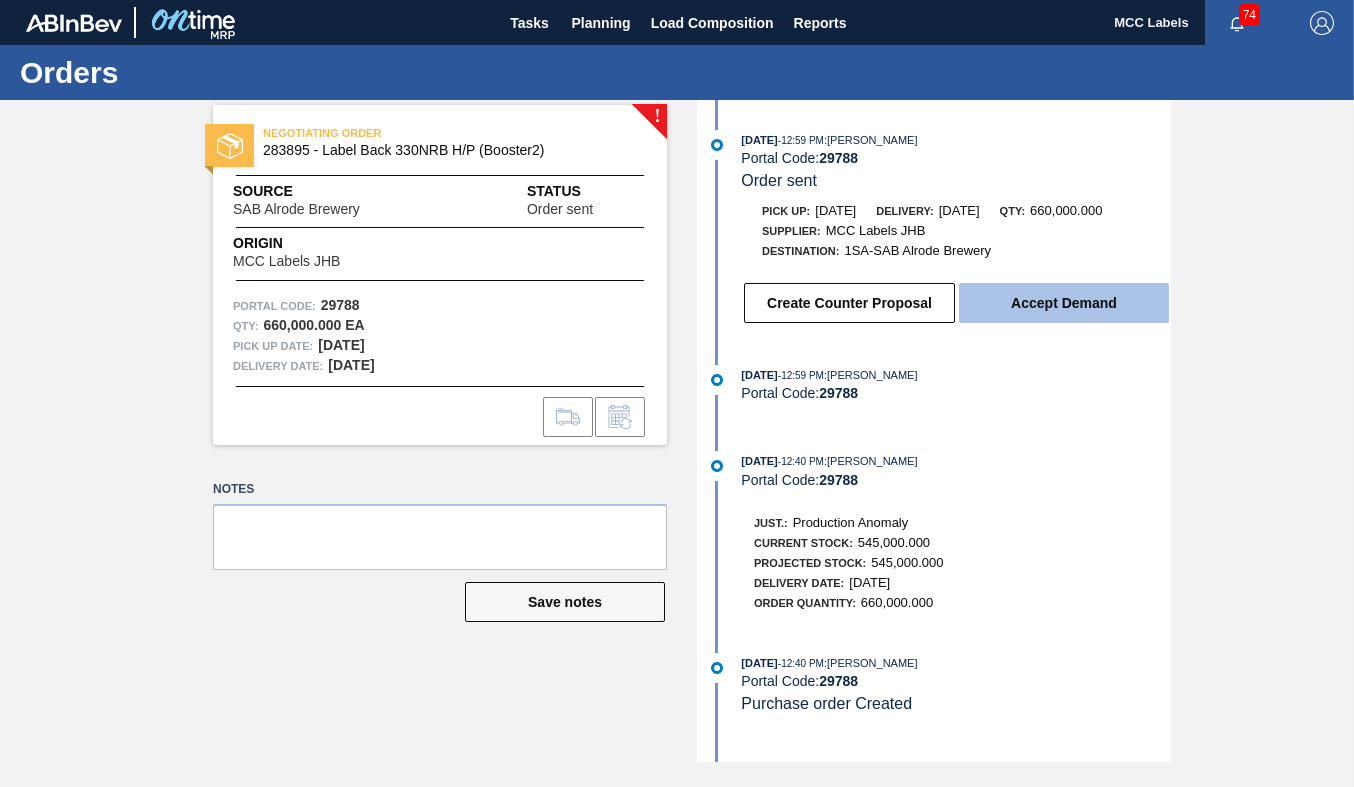 click on "Accept Demand" at bounding box center (1064, 303) 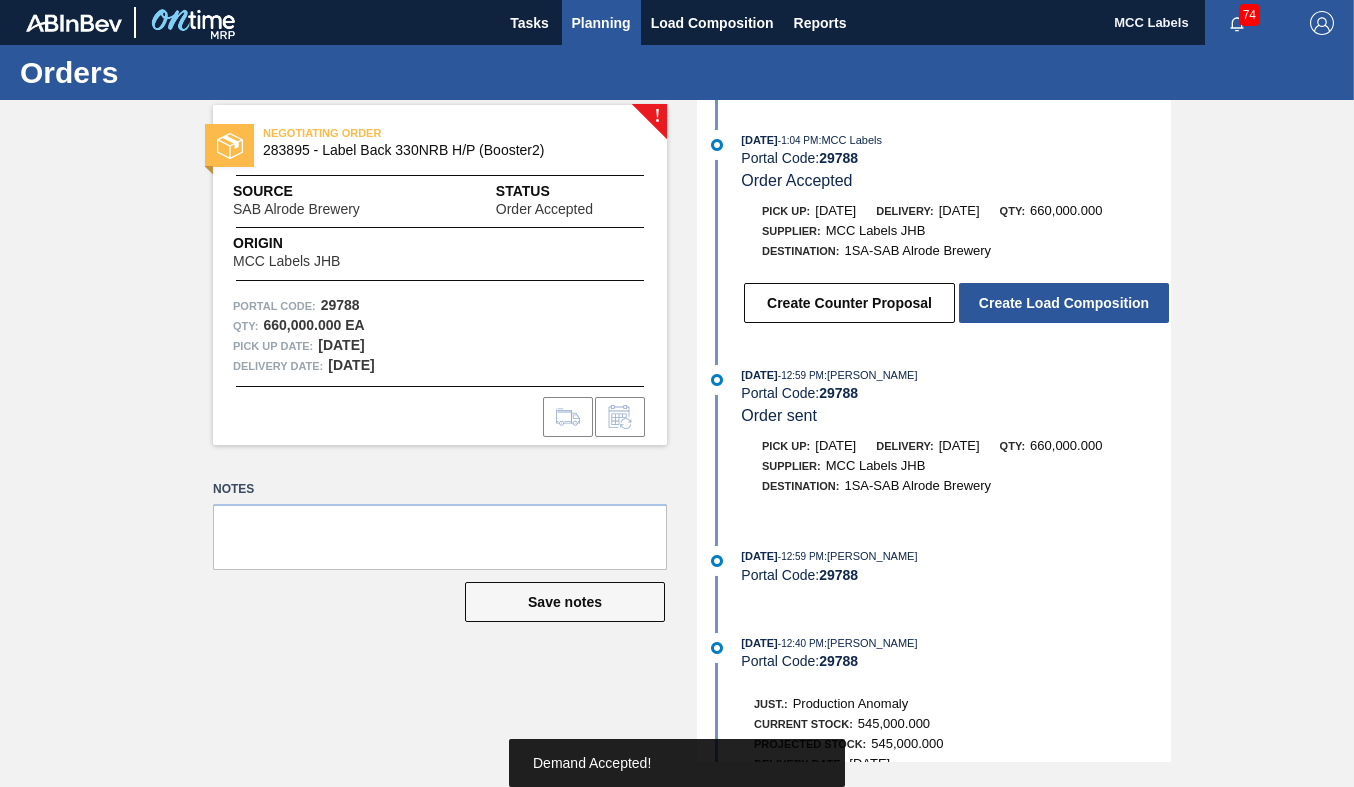 click on "Planning" at bounding box center (601, 23) 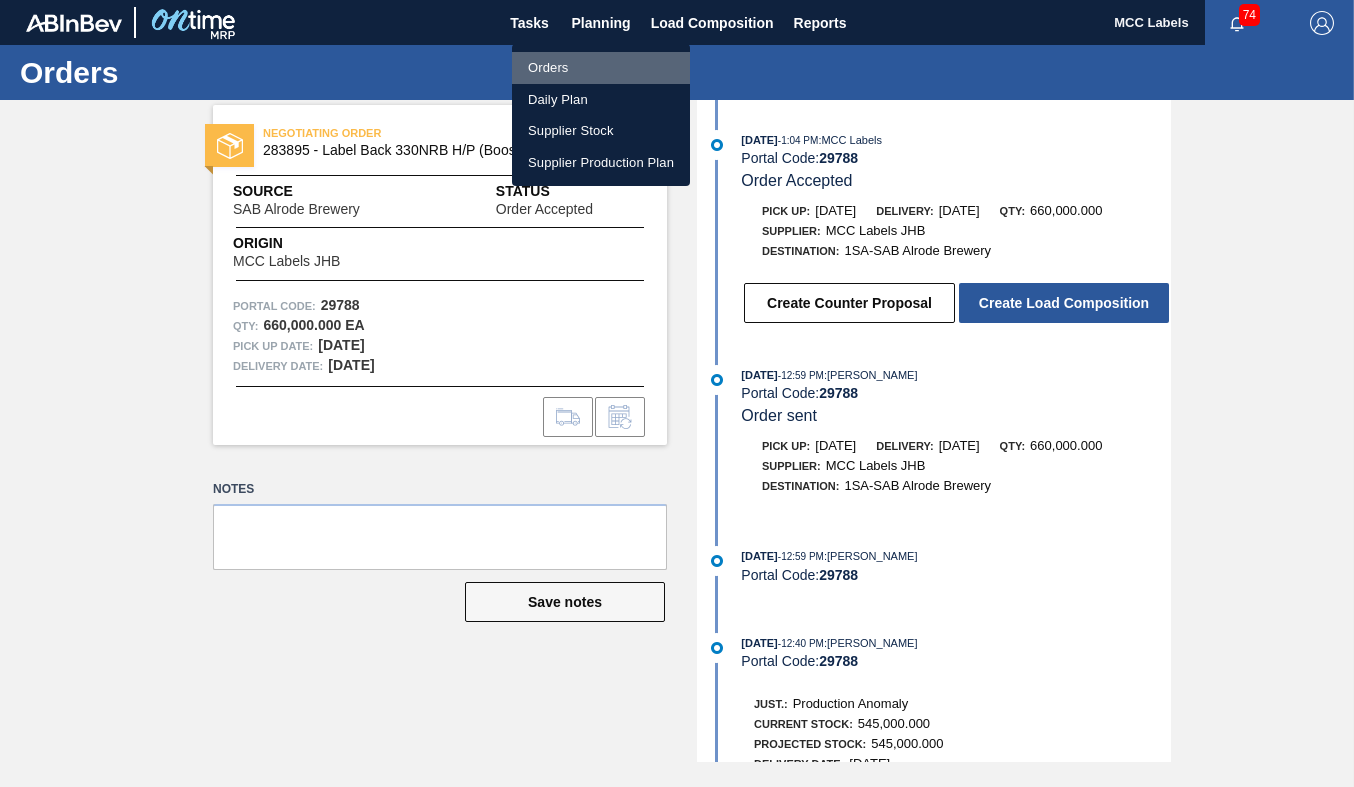 click on "Orders" at bounding box center (601, 68) 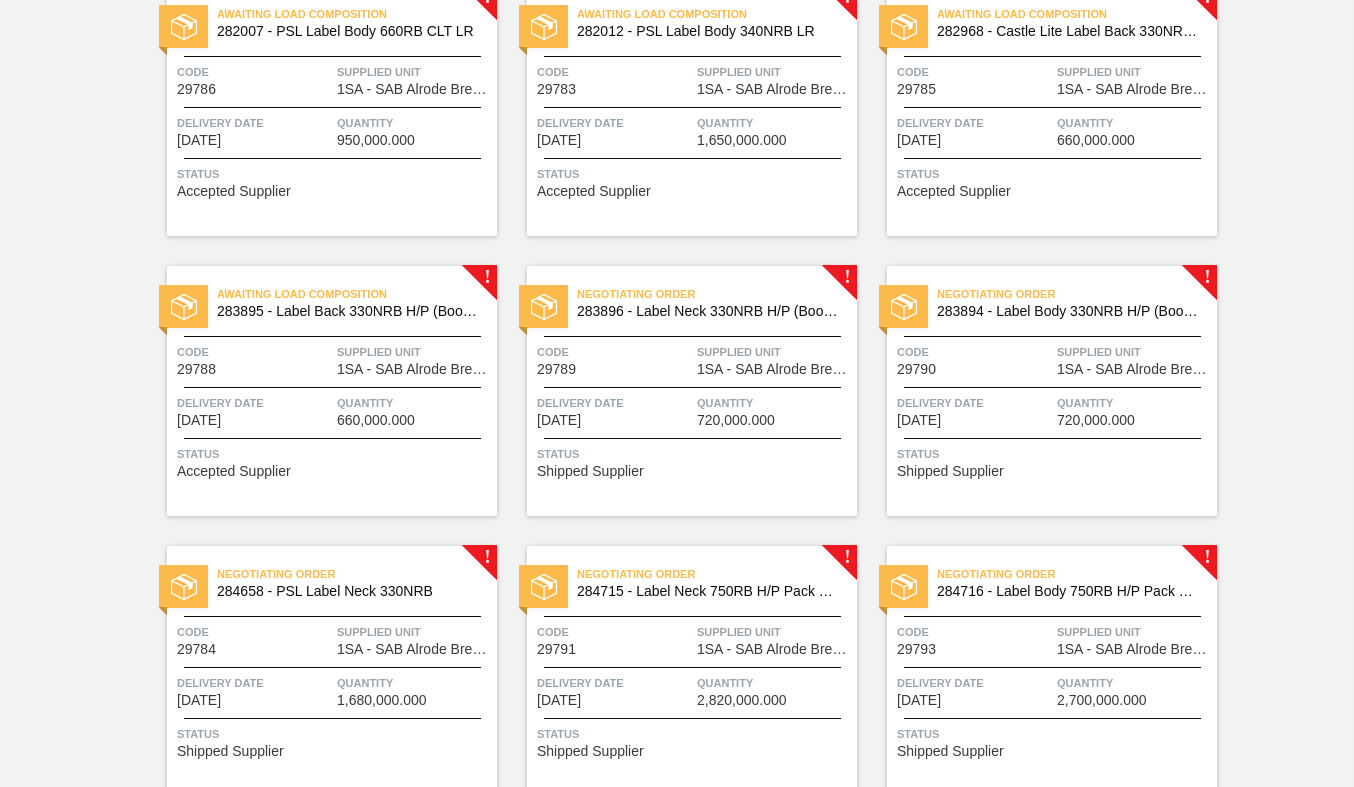scroll, scrollTop: 200, scrollLeft: 0, axis: vertical 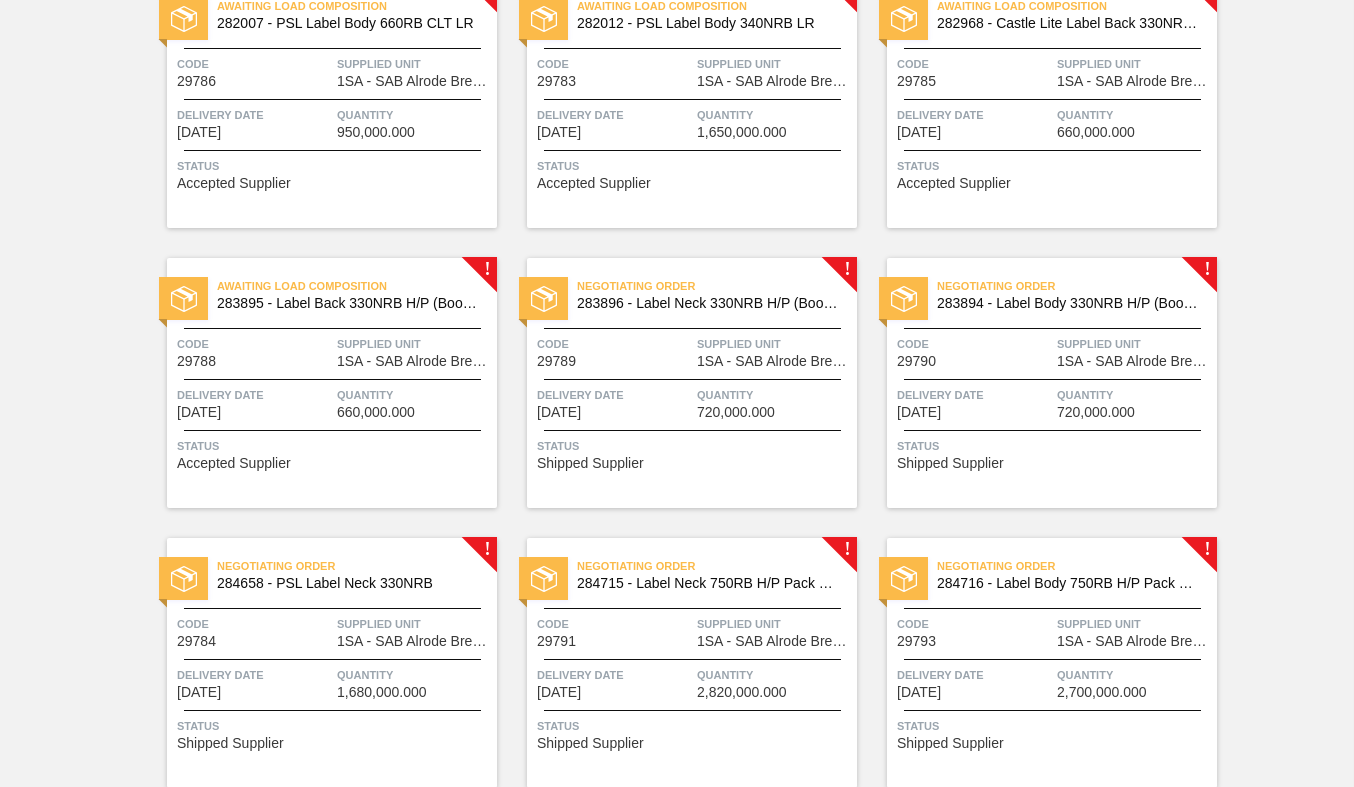 click on "Delivery Date [DATE]" at bounding box center [614, 402] 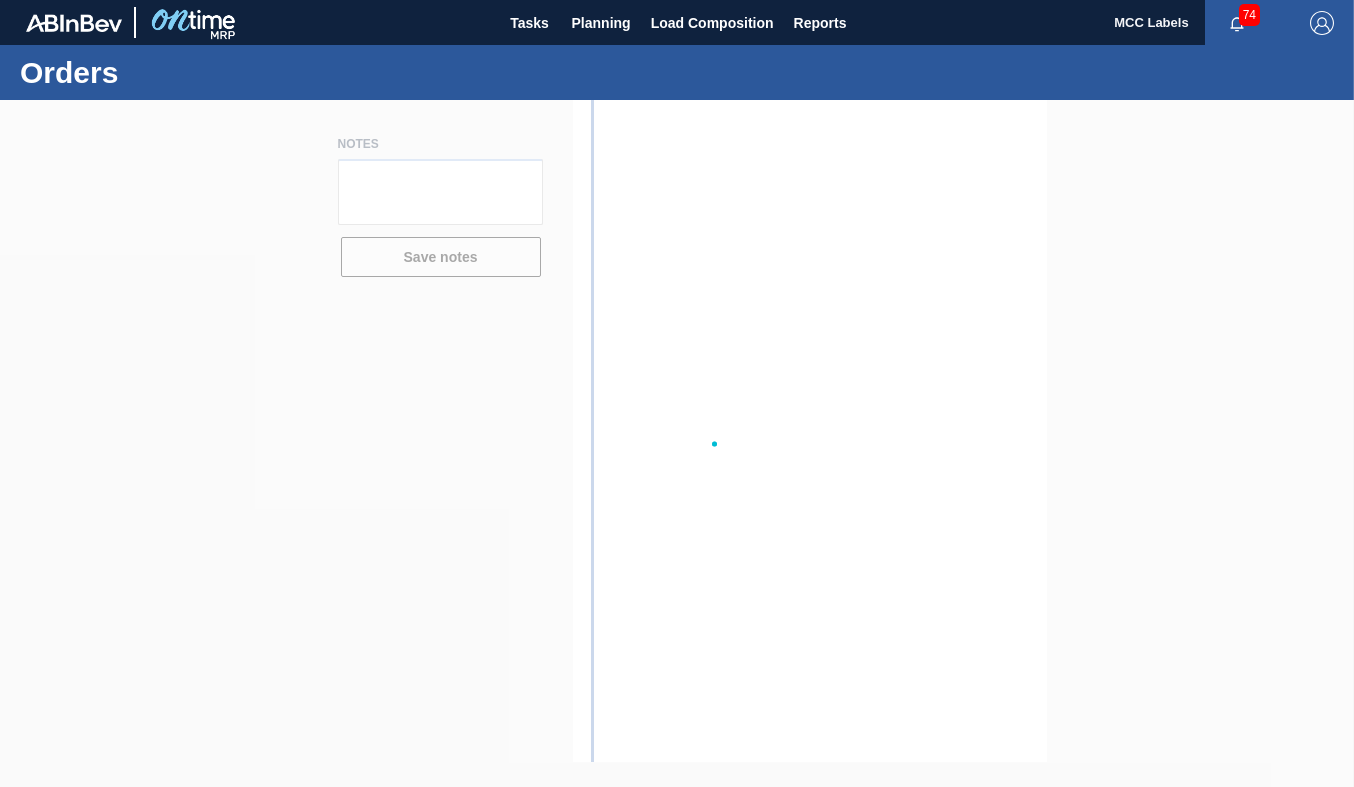 scroll, scrollTop: 0, scrollLeft: 0, axis: both 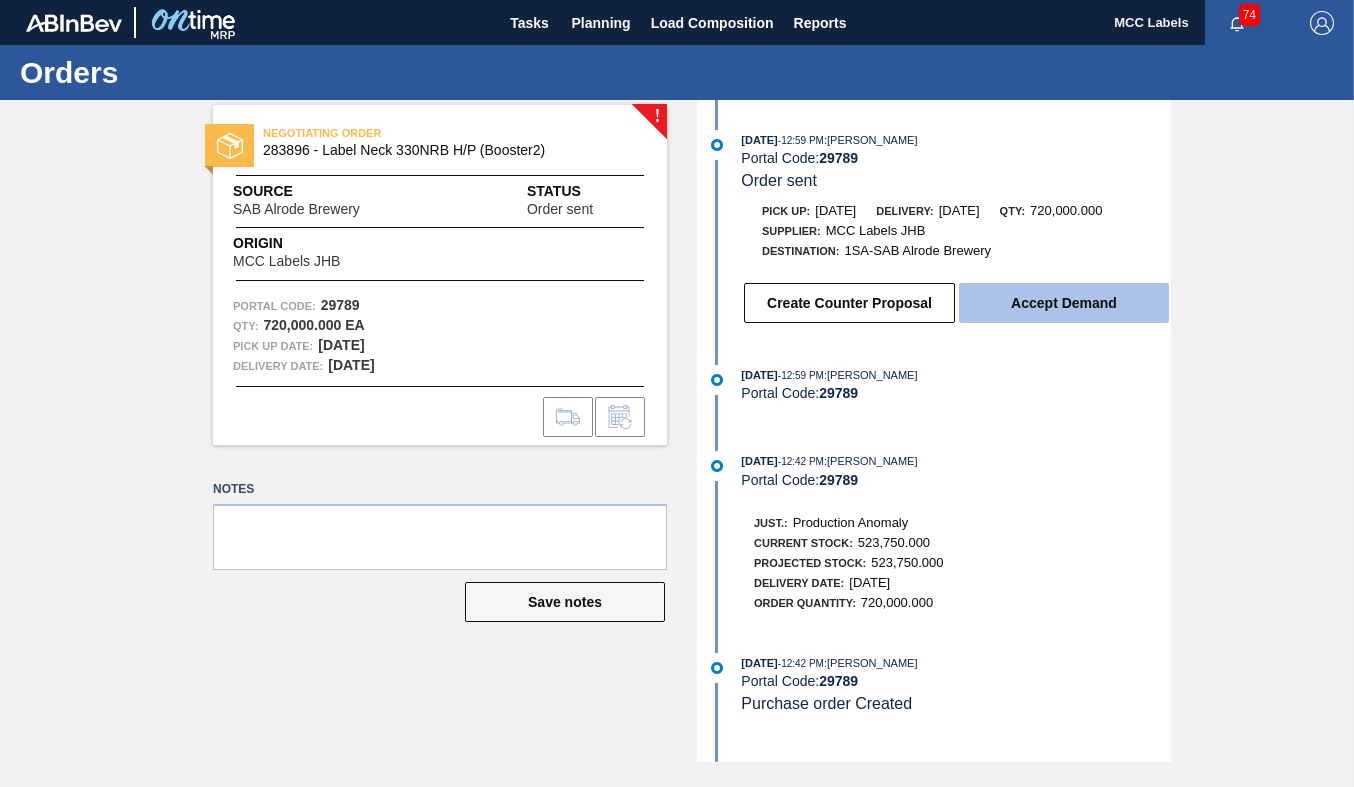 click on "Accept Demand" at bounding box center [1064, 303] 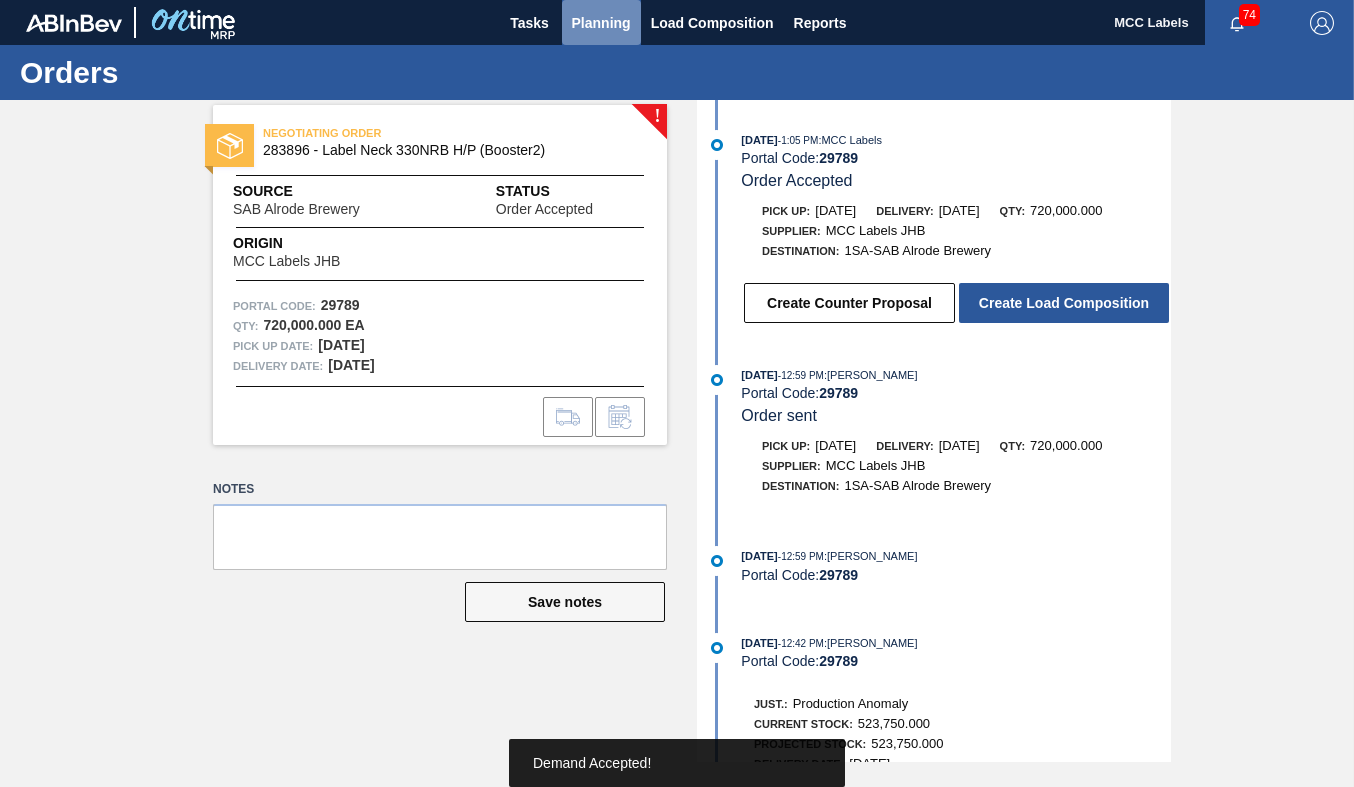 drag, startPoint x: 602, startPoint y: 23, endPoint x: 559, endPoint y: 51, distance: 51.312767 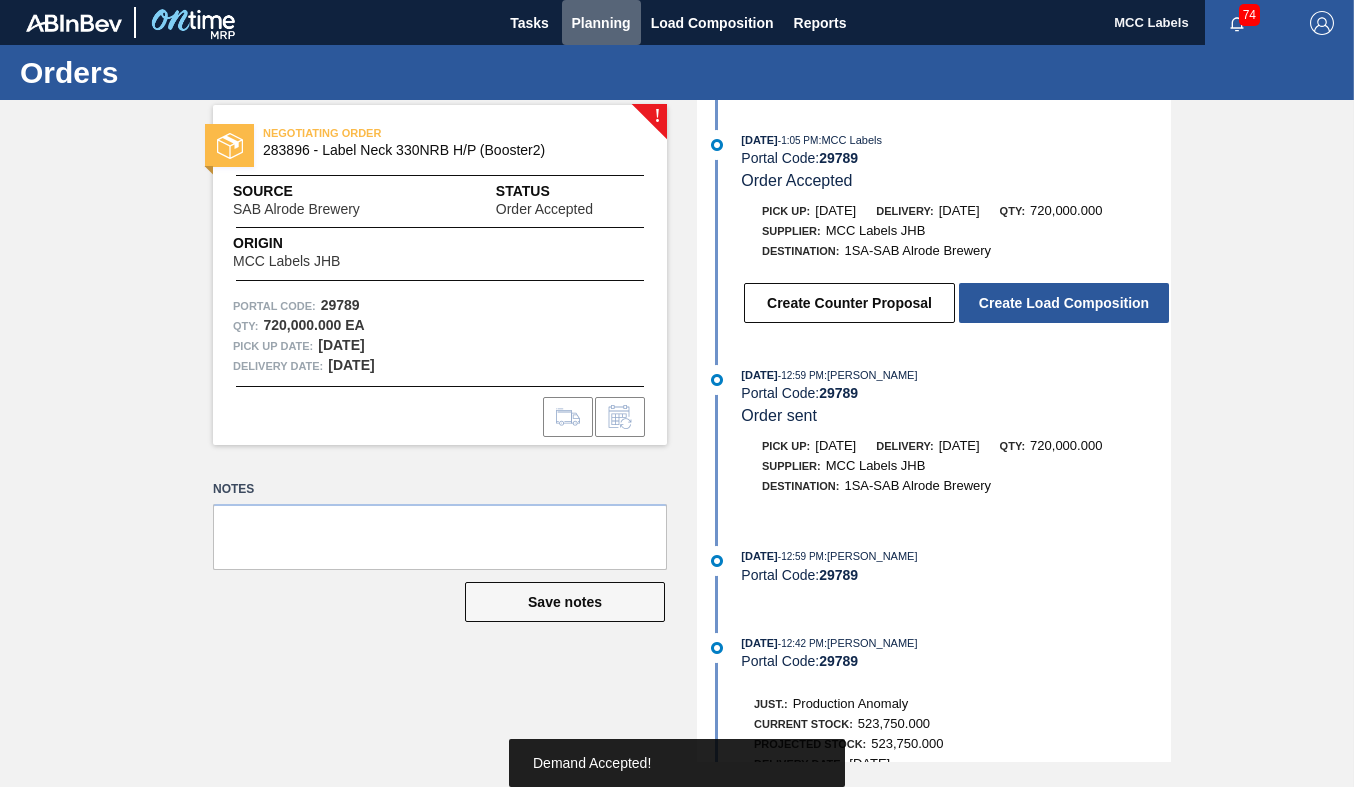 click on "Planning" at bounding box center [601, 23] 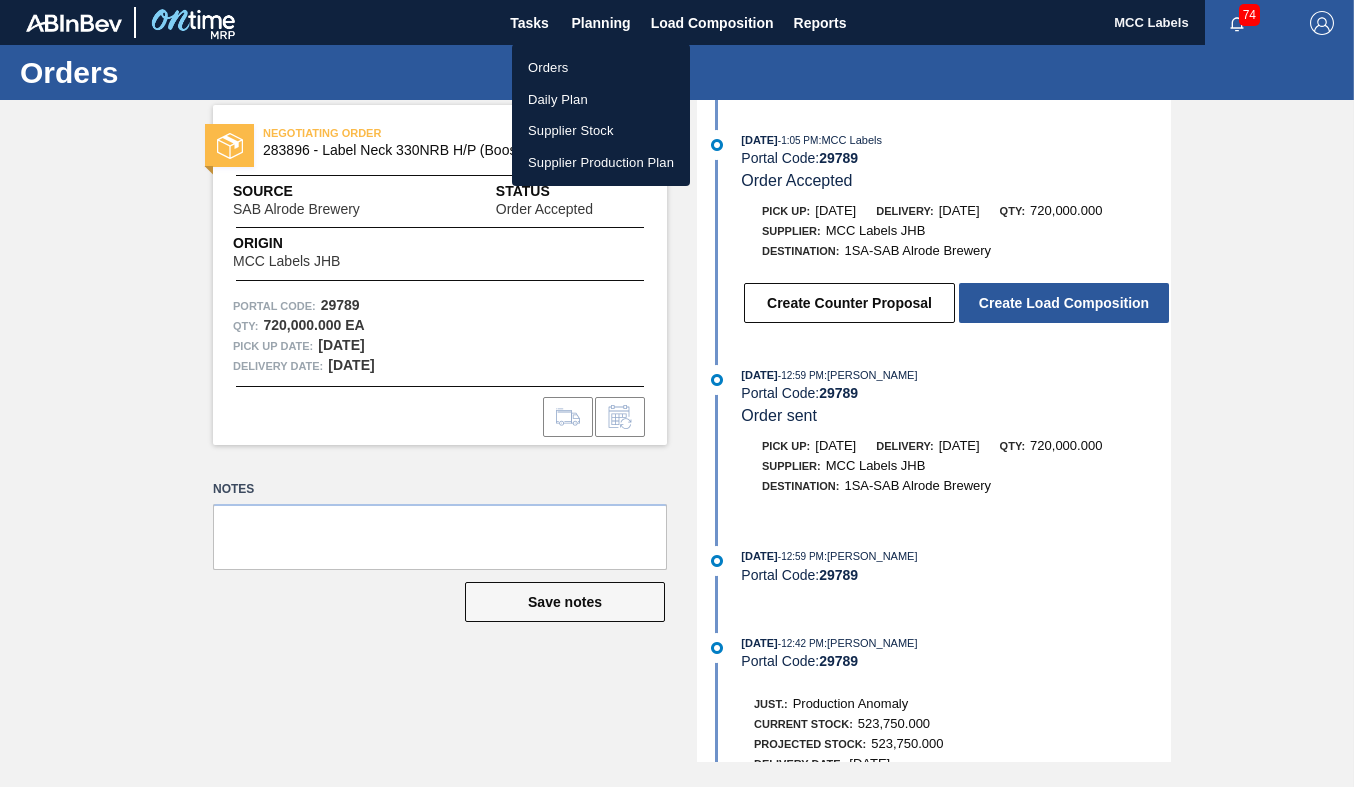 click on "Orders" at bounding box center (601, 68) 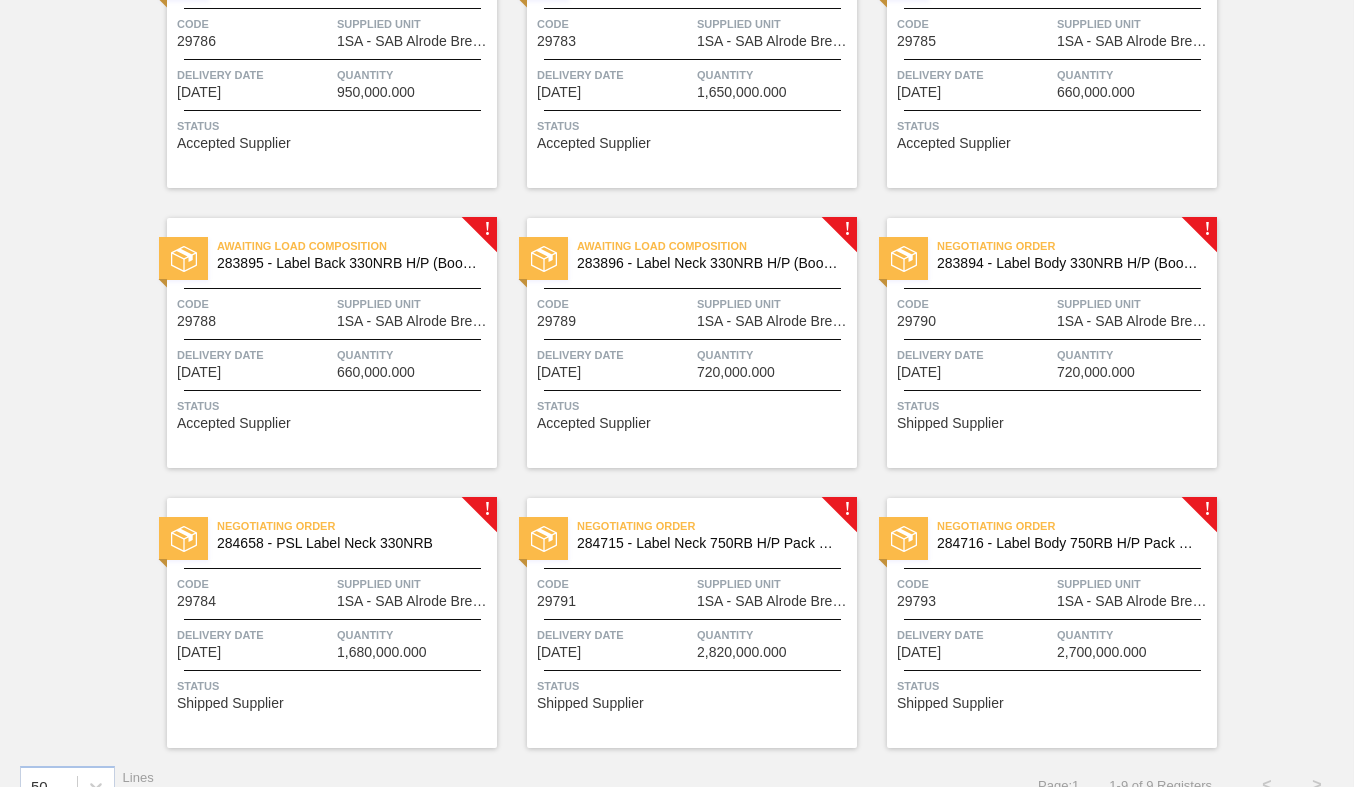 scroll, scrollTop: 275, scrollLeft: 0, axis: vertical 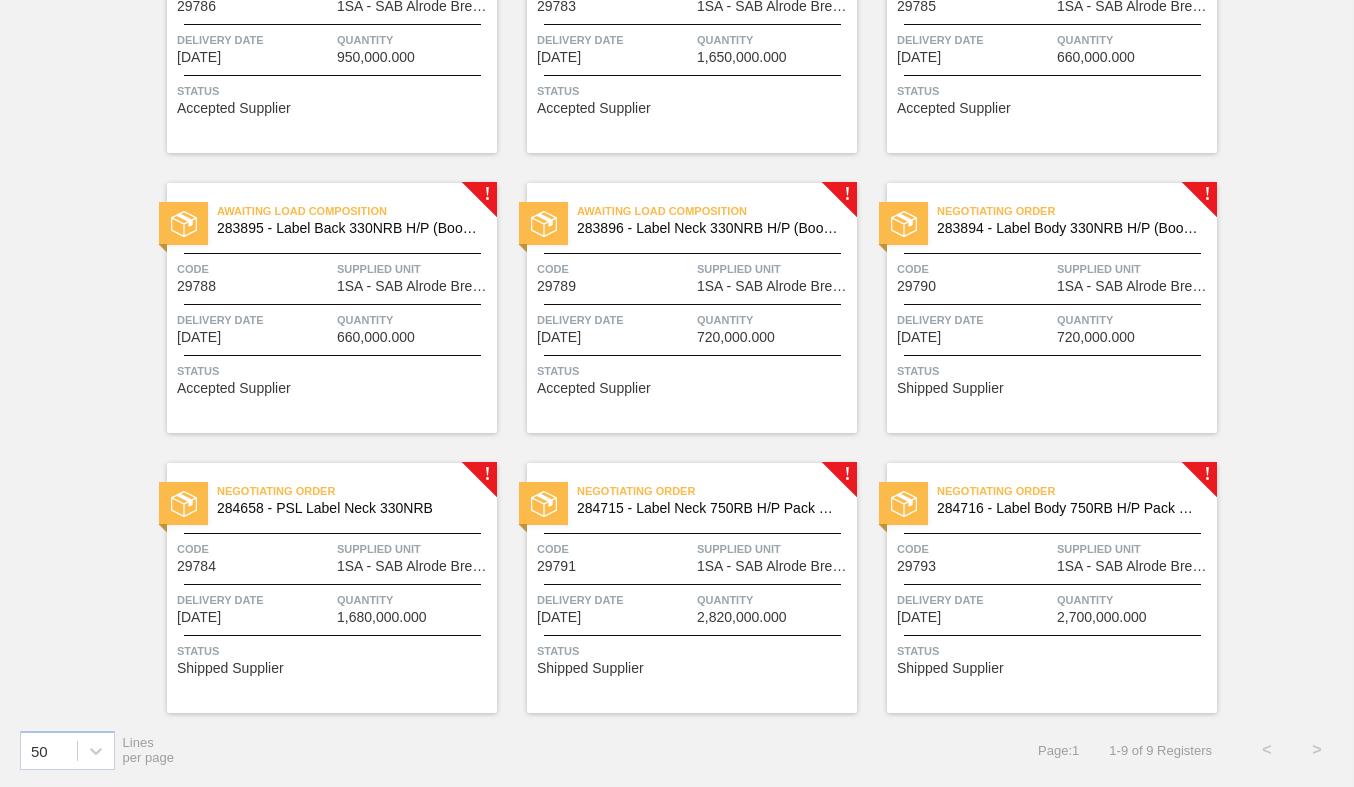 click on "Delivery Date [DATE]" at bounding box center [974, 327] 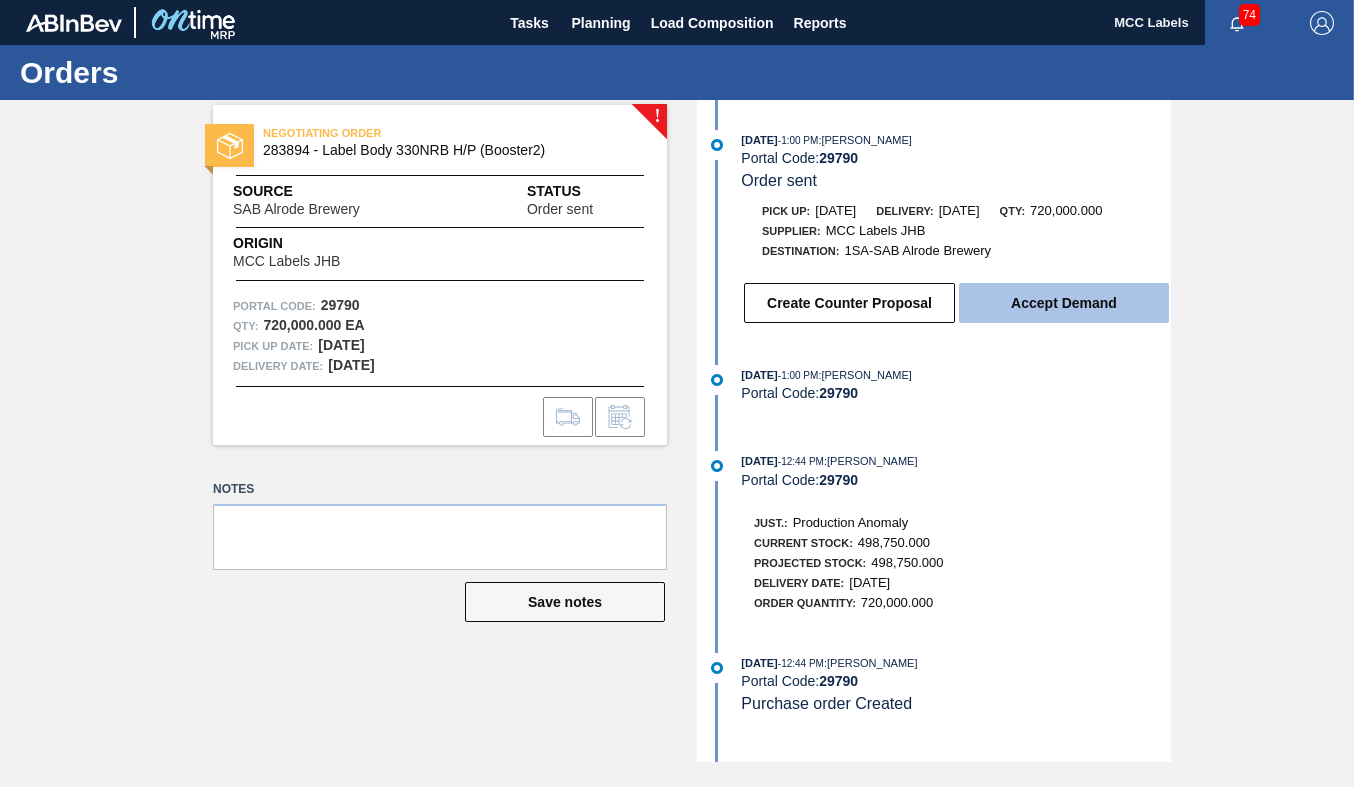 click on "Accept Demand" at bounding box center (1064, 303) 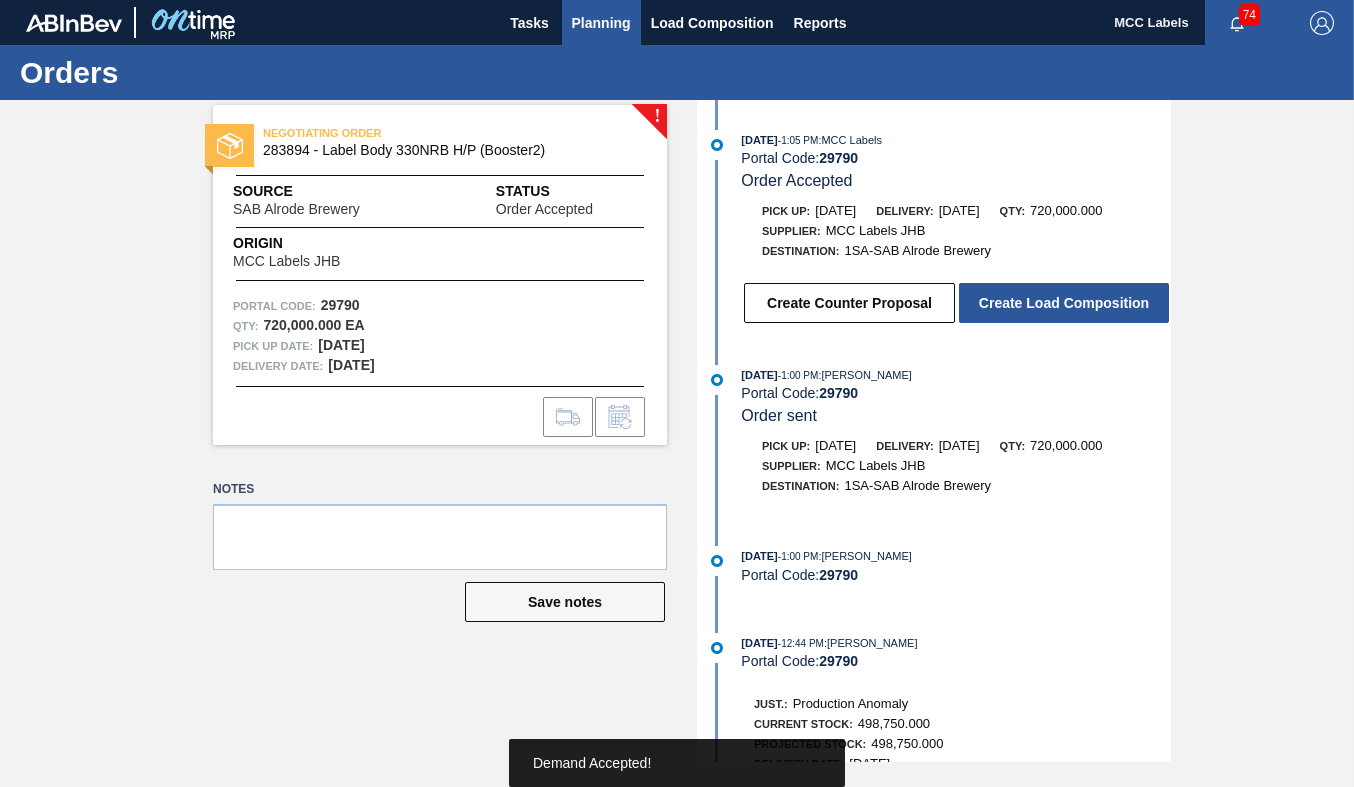 click on "Planning" at bounding box center [601, 23] 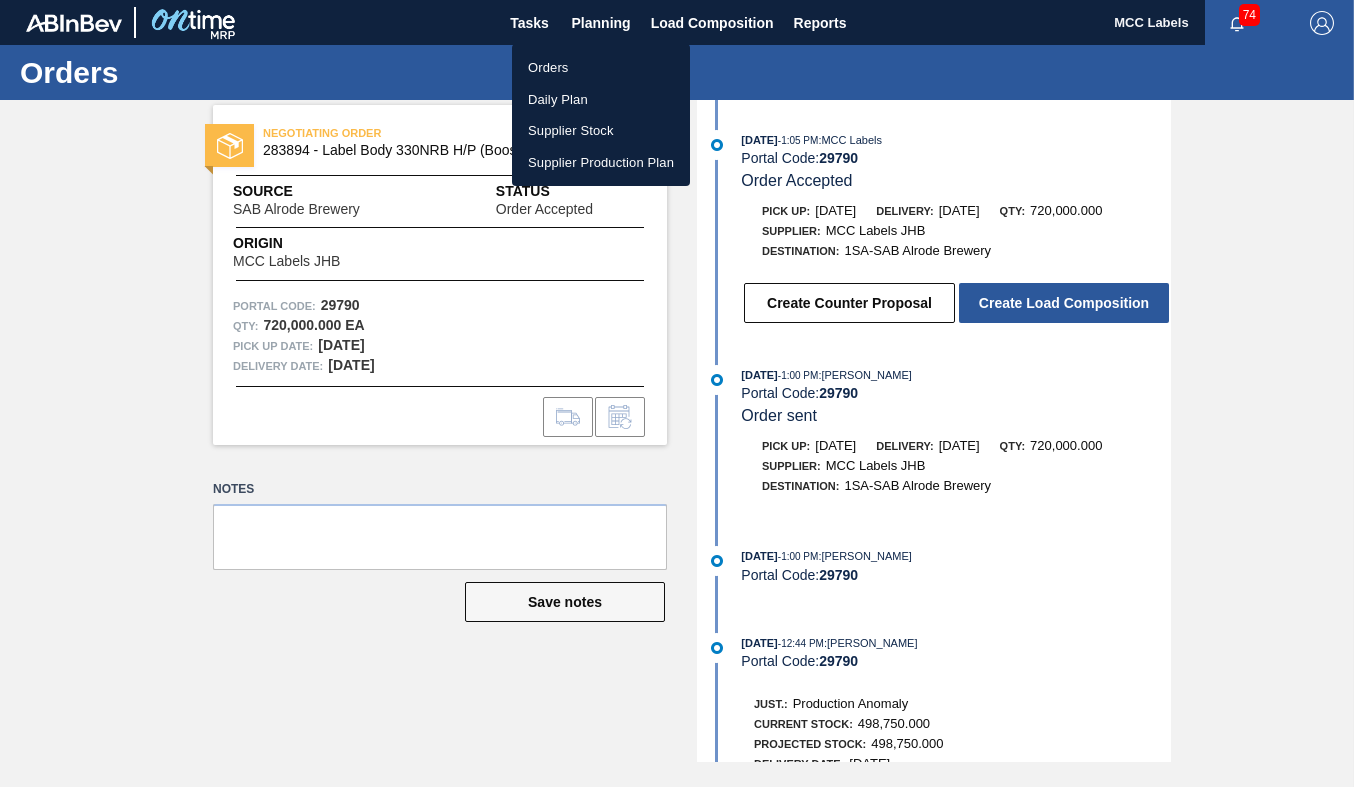 click on "Orders" at bounding box center (601, 68) 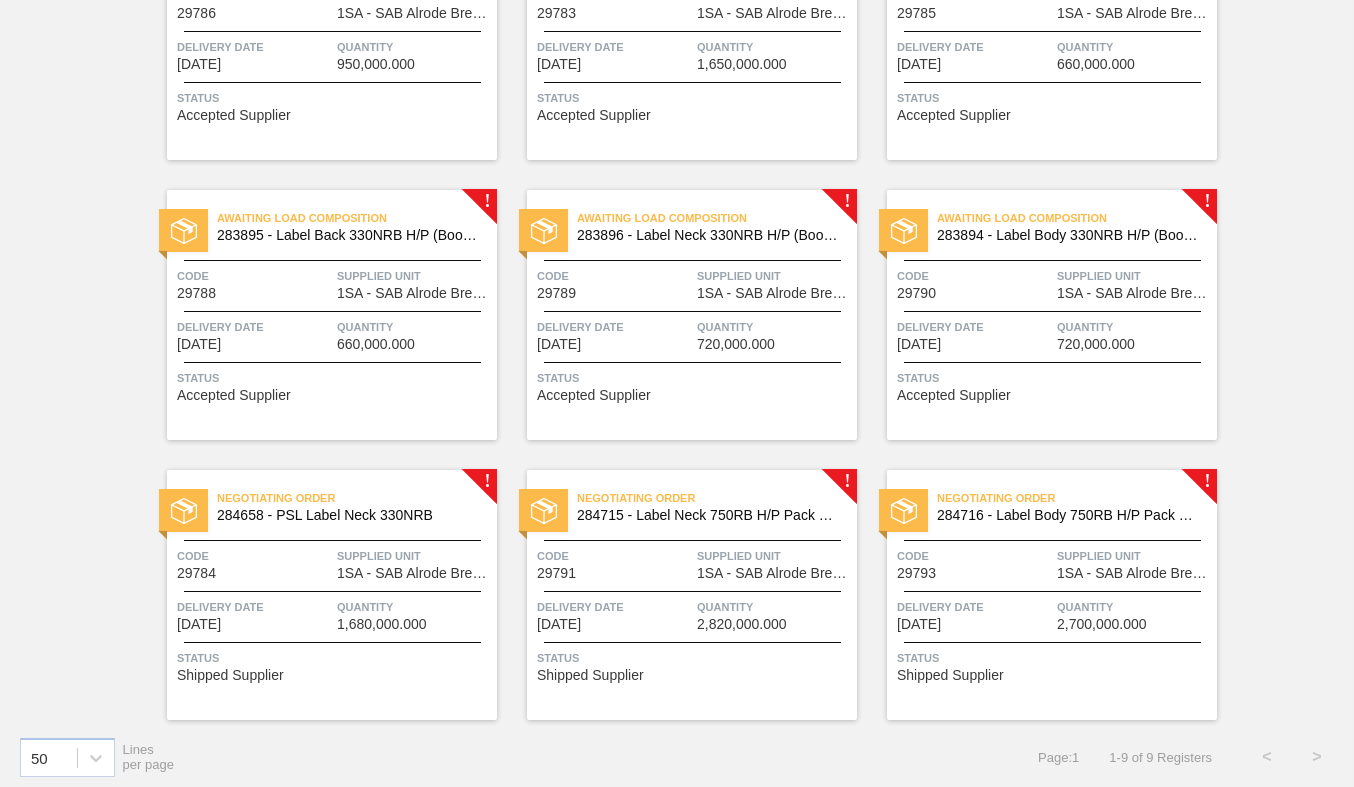 scroll, scrollTop: 275, scrollLeft: 0, axis: vertical 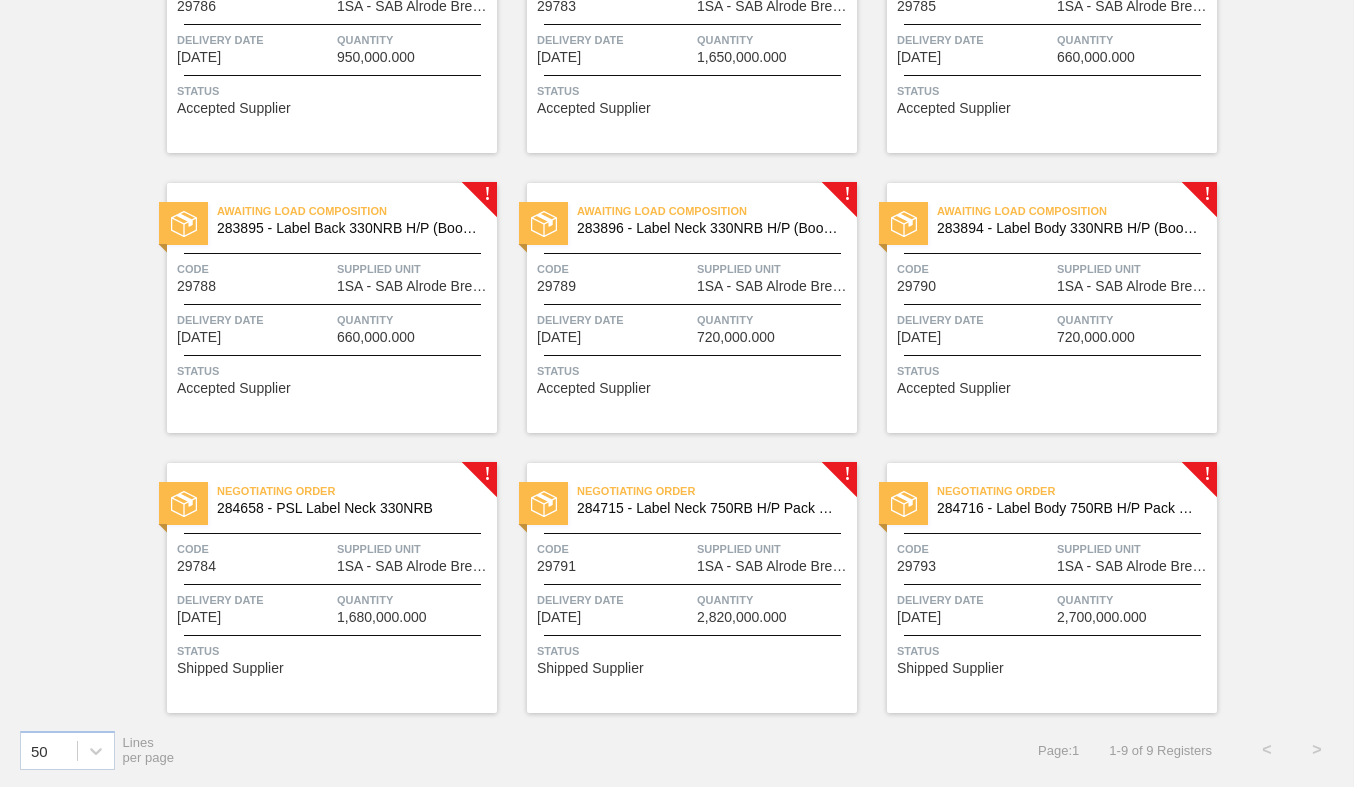 click on "Code 29784" at bounding box center [254, 556] 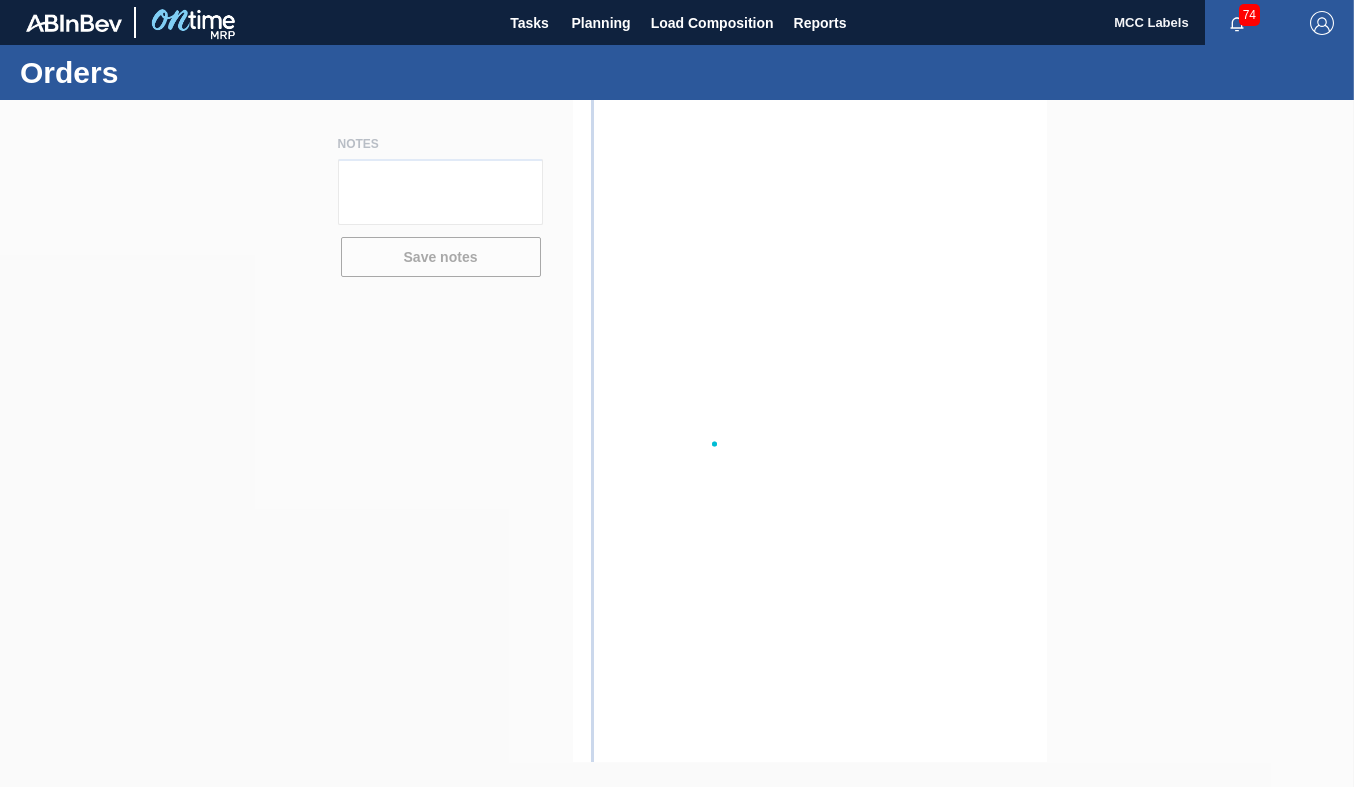 scroll, scrollTop: 0, scrollLeft: 0, axis: both 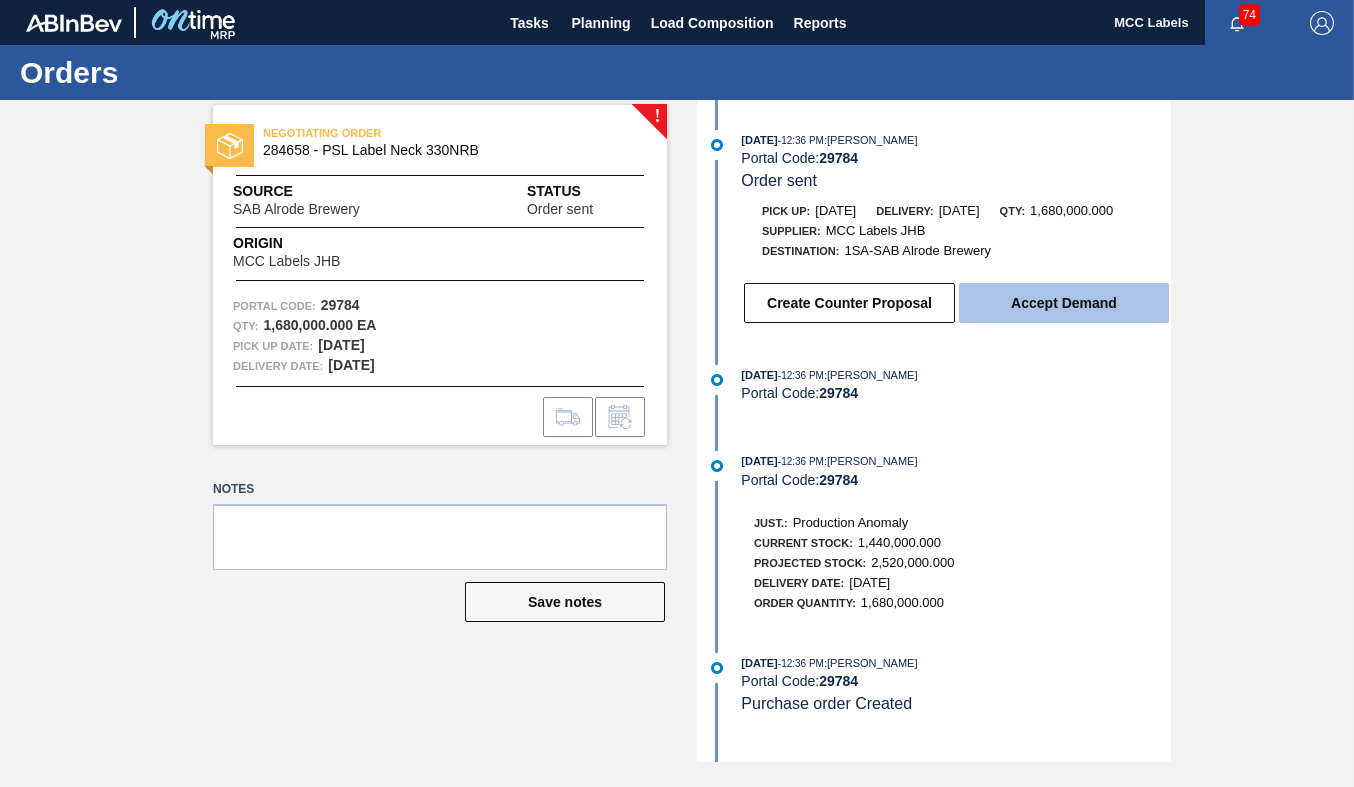 click on "Accept Demand" at bounding box center (1064, 303) 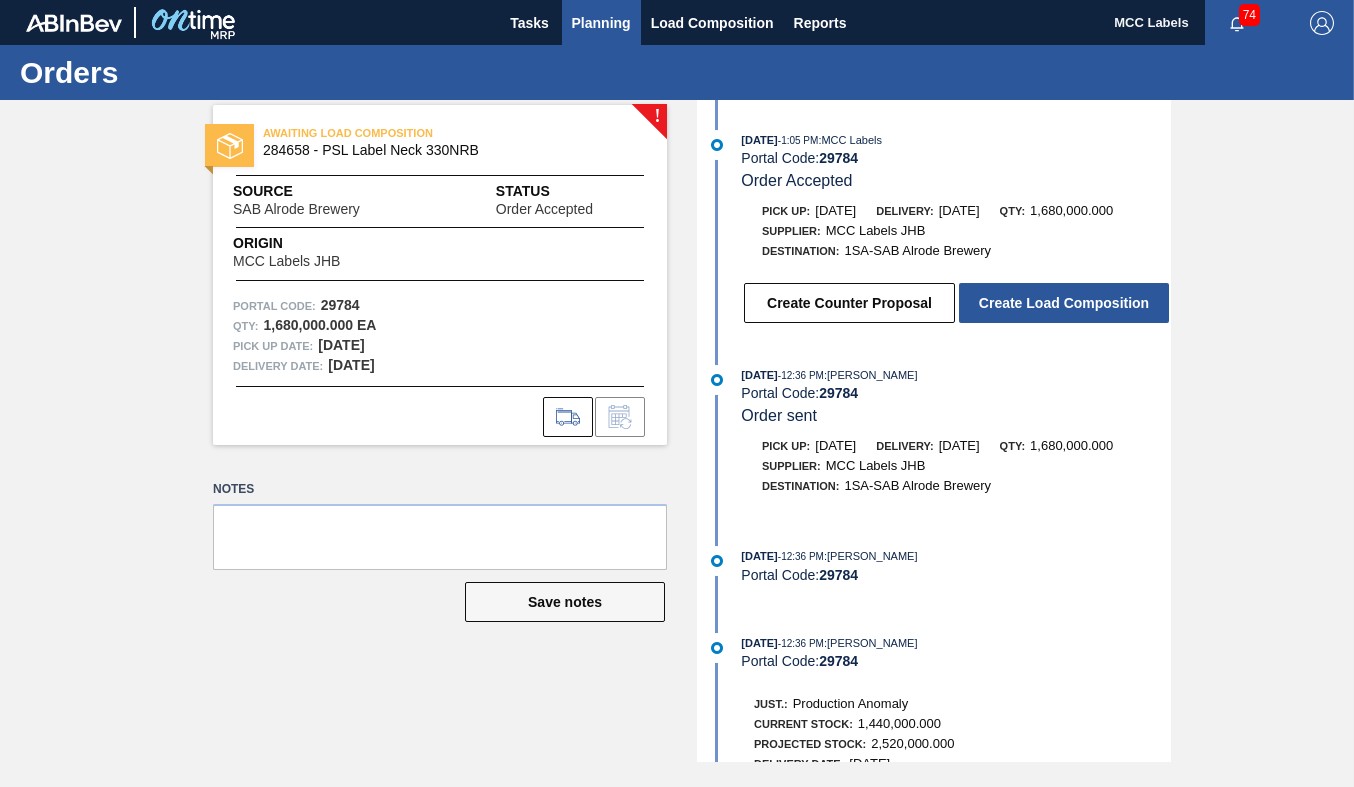 click on "Planning" at bounding box center [601, 23] 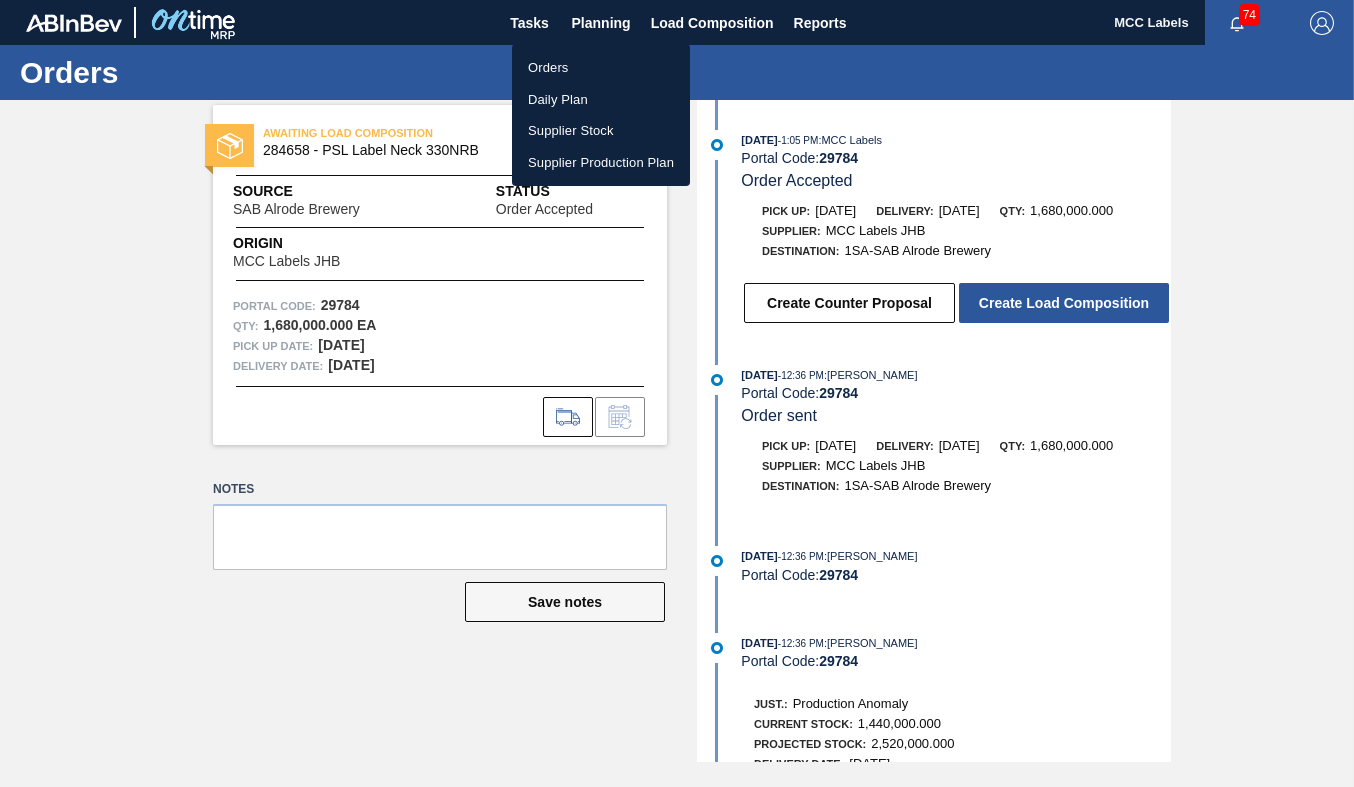 click on "Orders" at bounding box center (601, 68) 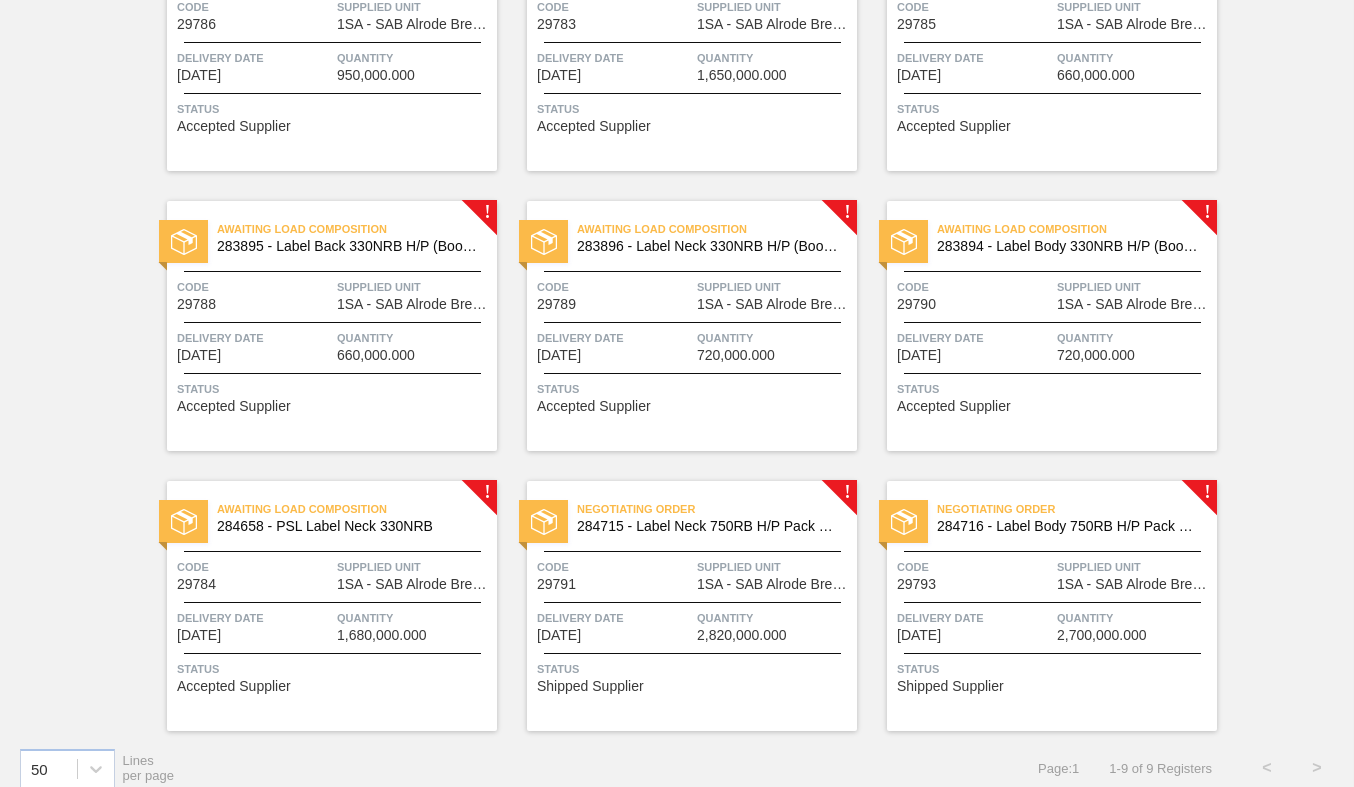 scroll, scrollTop: 275, scrollLeft: 0, axis: vertical 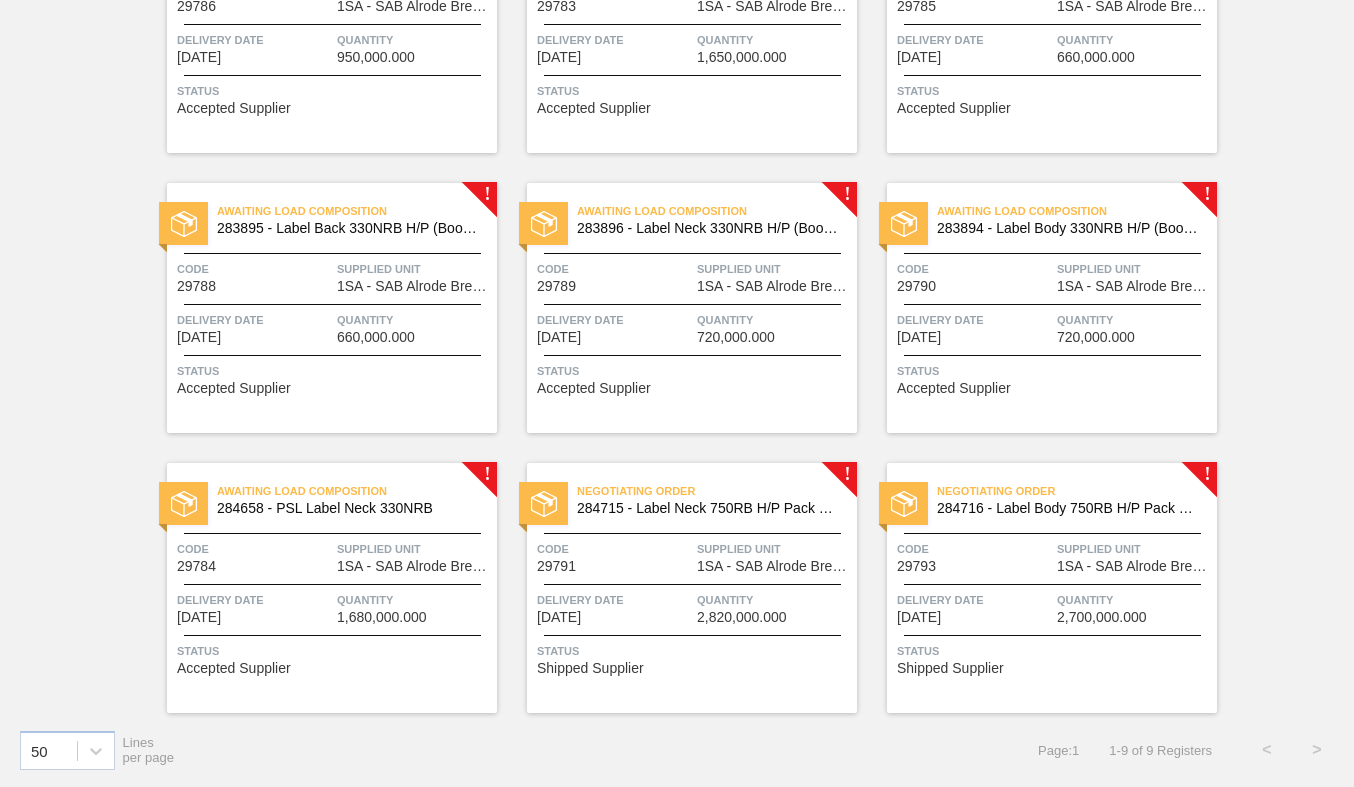 click at bounding box center [692, 584] 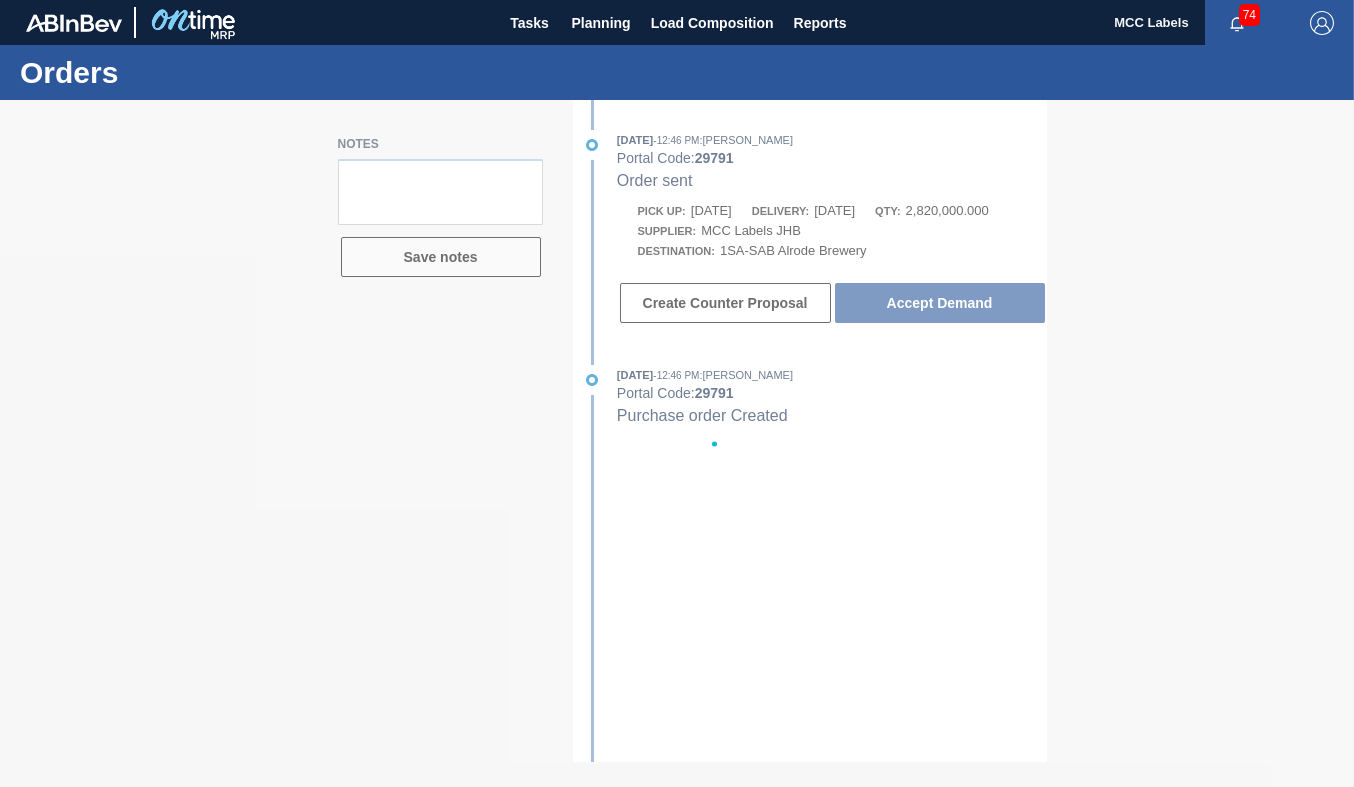 scroll, scrollTop: 0, scrollLeft: 0, axis: both 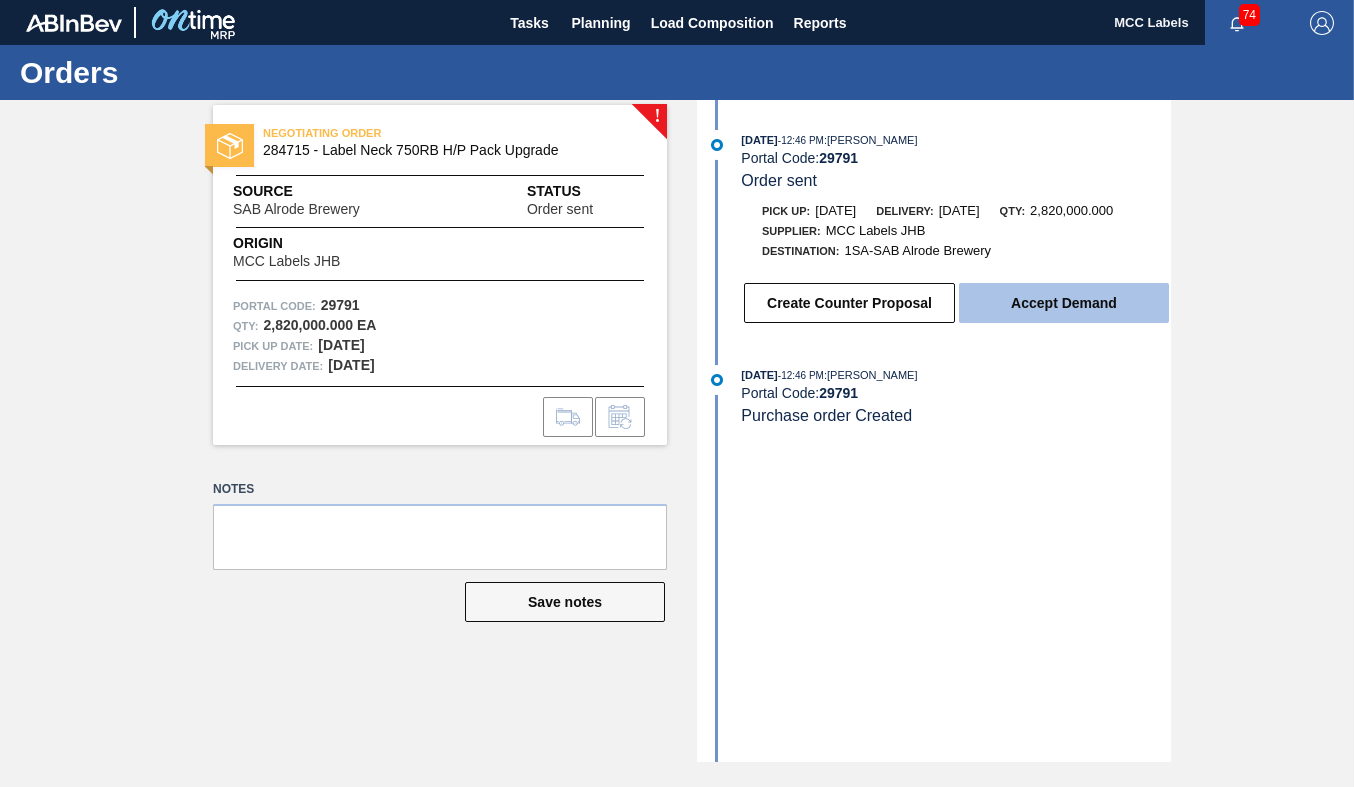 click on "Accept Demand" at bounding box center (1064, 303) 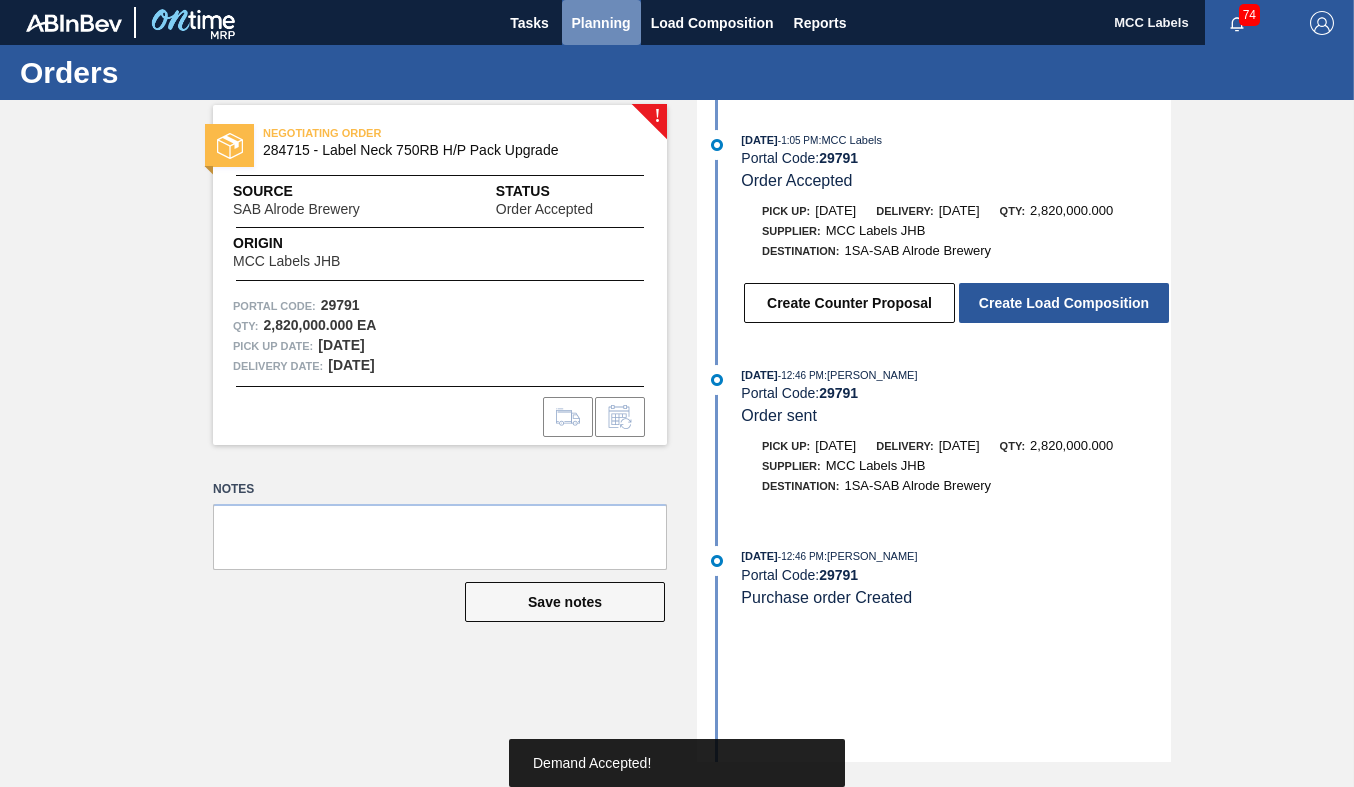 click on "Planning" at bounding box center [601, 23] 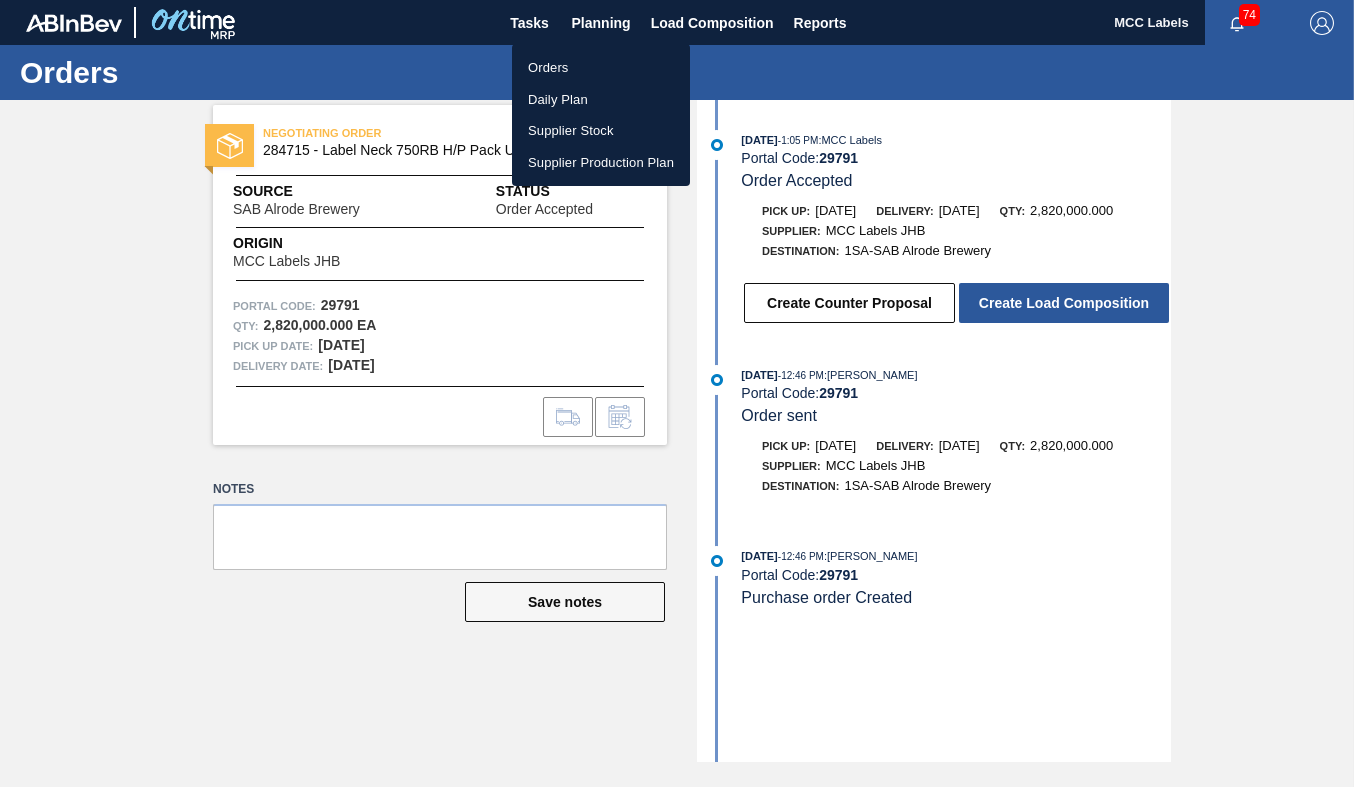 click on "Orders" at bounding box center (601, 68) 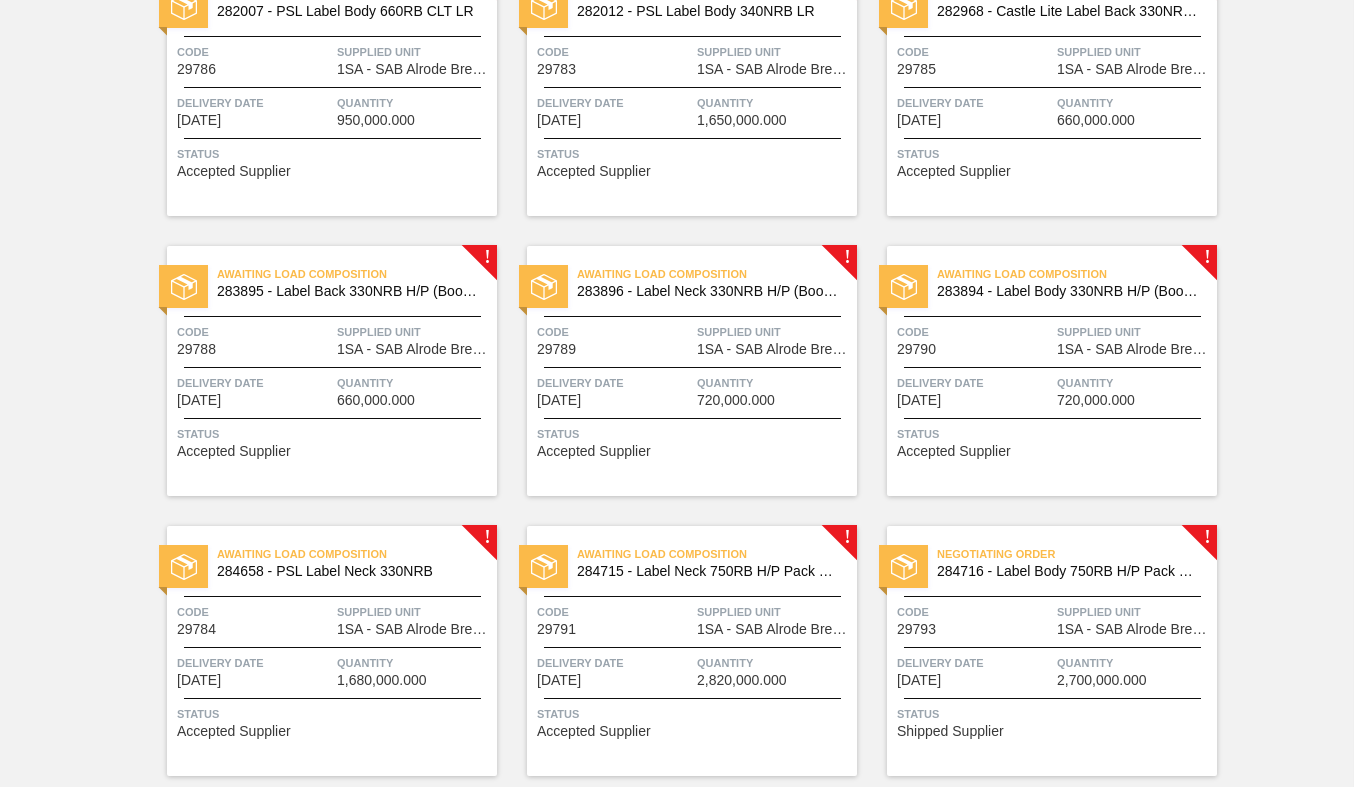 scroll, scrollTop: 275, scrollLeft: 0, axis: vertical 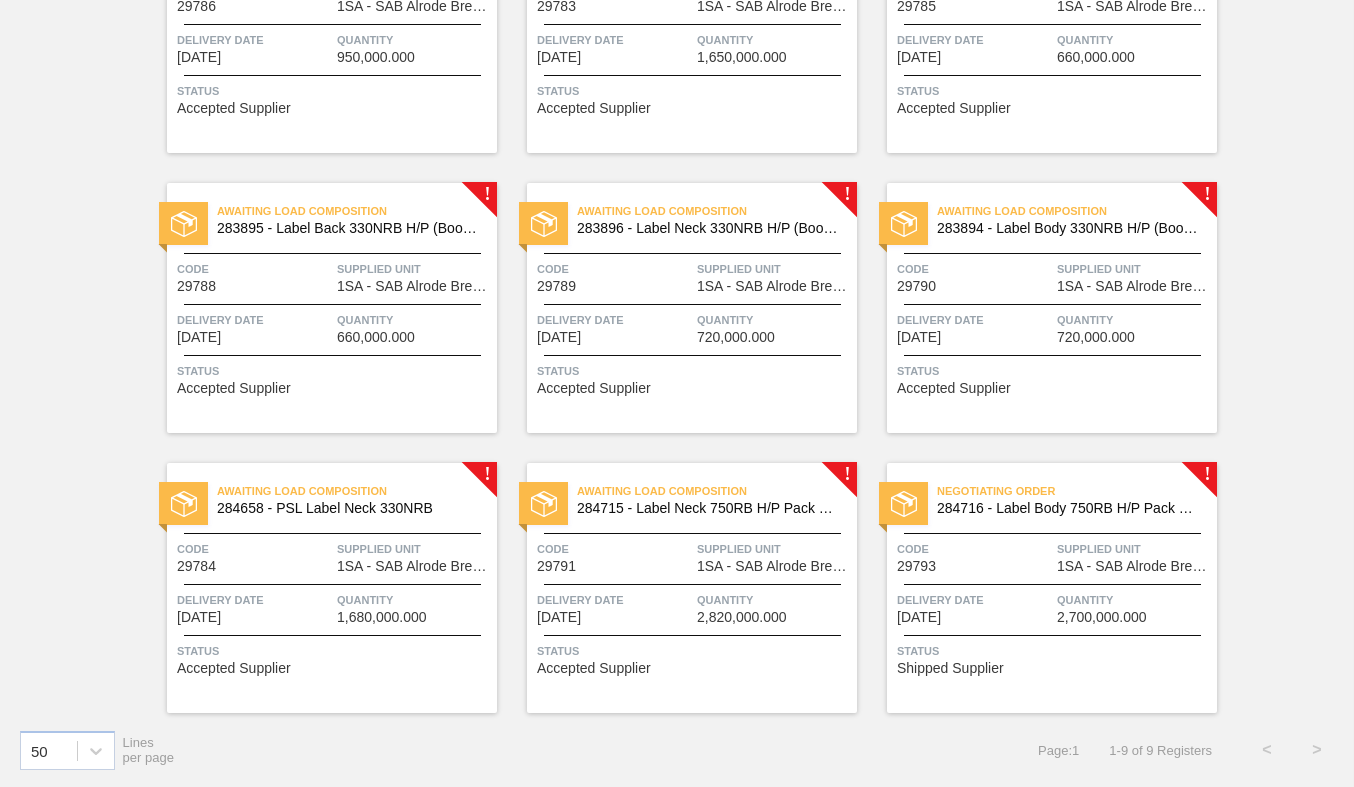 click on "Code 29793" at bounding box center (974, 556) 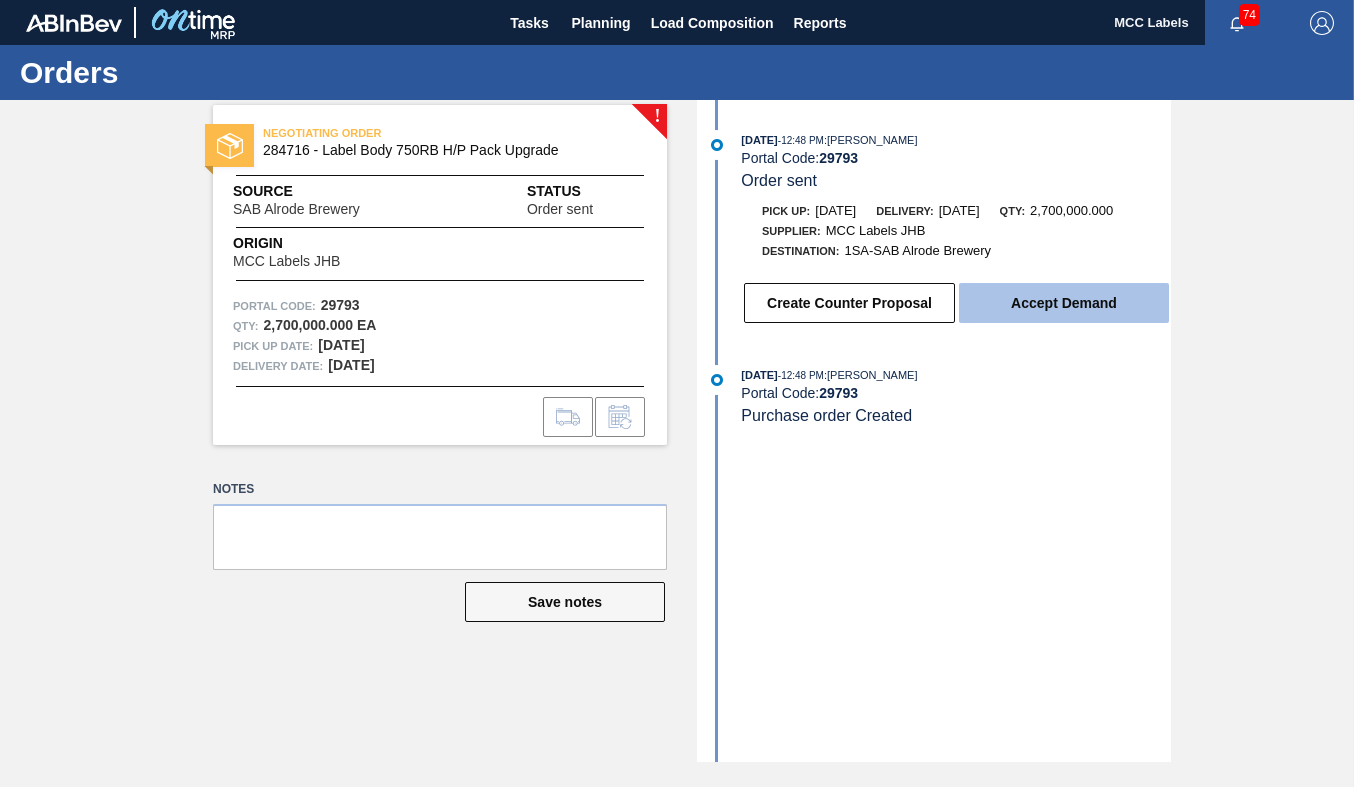 click on "Accept Demand" at bounding box center (1064, 303) 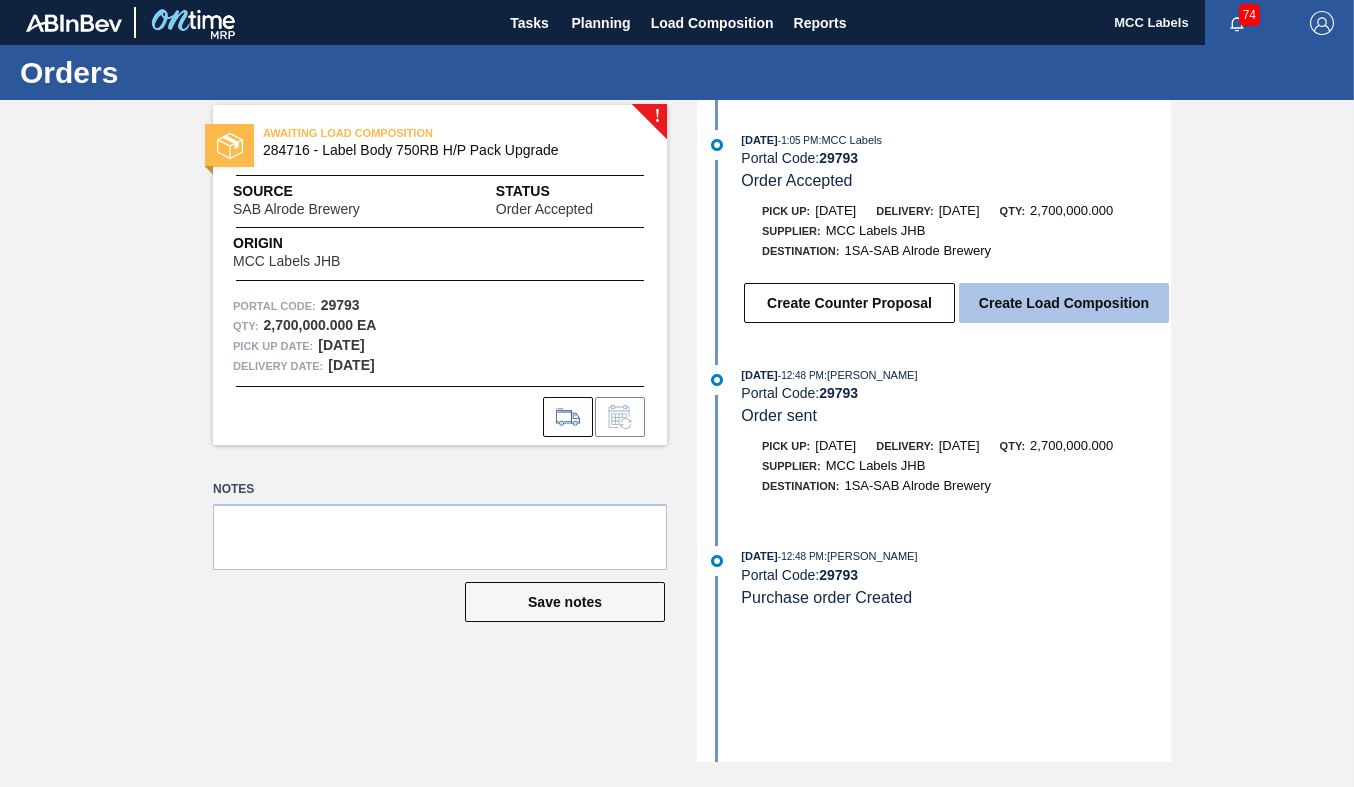 click on "Create Load Composition" at bounding box center [1064, 303] 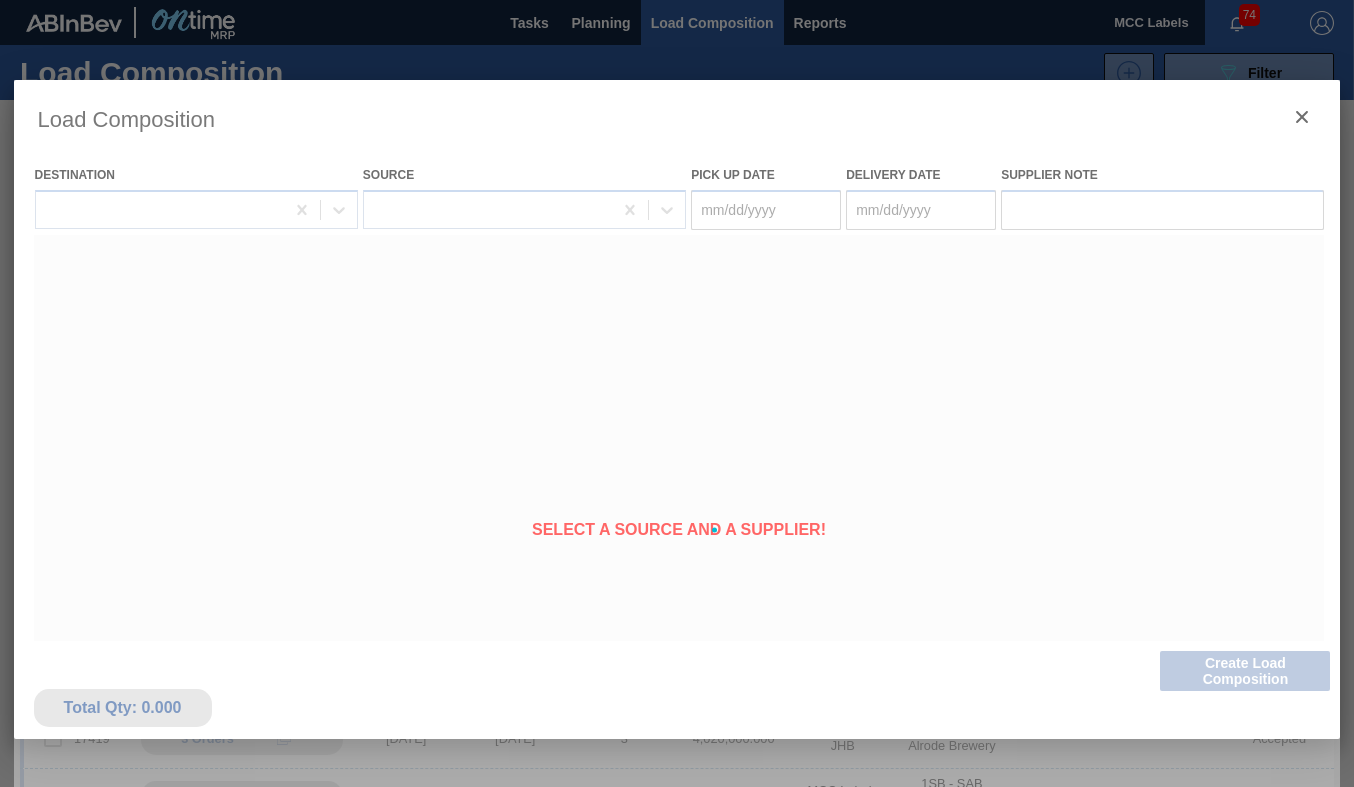 type on "[DATE]" 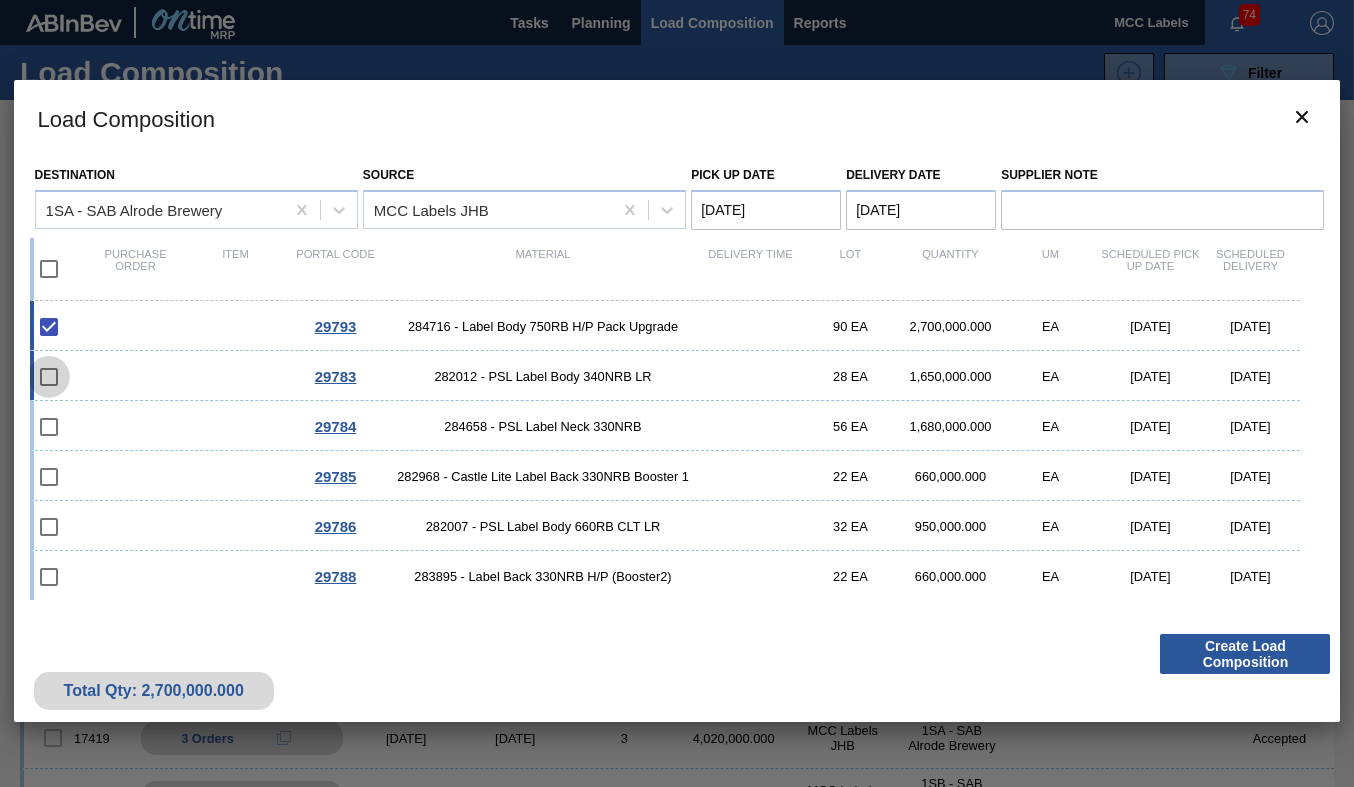 drag, startPoint x: 57, startPoint y: 367, endPoint x: 52, endPoint y: 377, distance: 11.18034 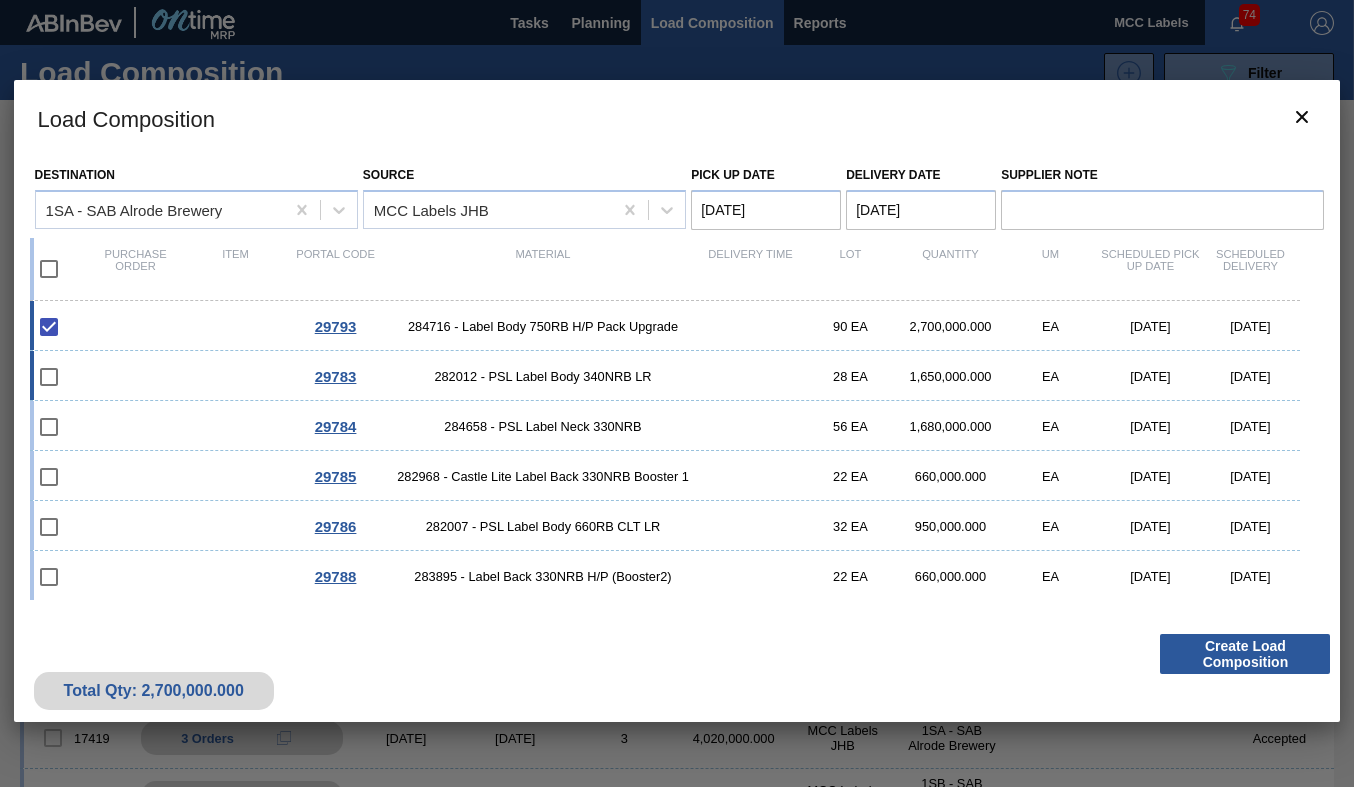 click at bounding box center (49, 377) 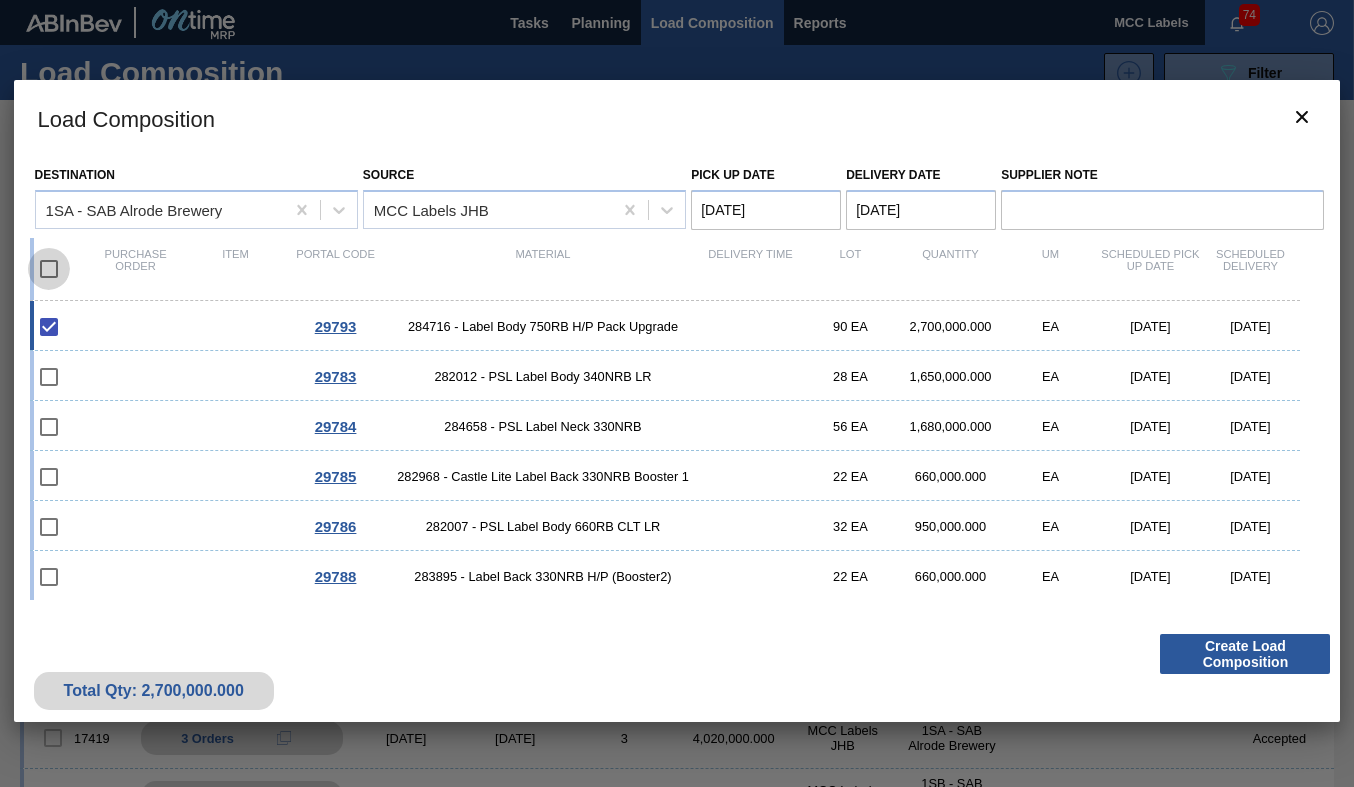 click at bounding box center (49, 269) 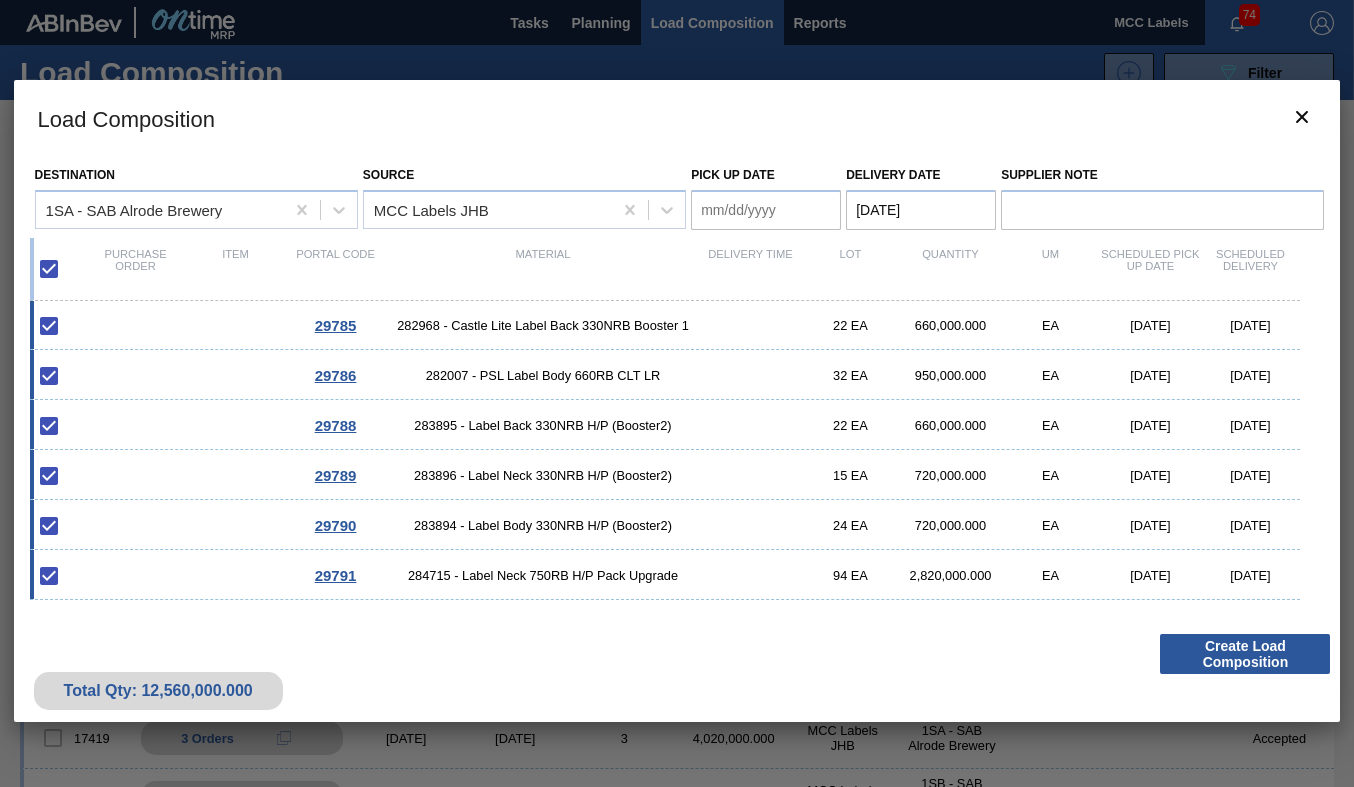 scroll, scrollTop: 151, scrollLeft: 0, axis: vertical 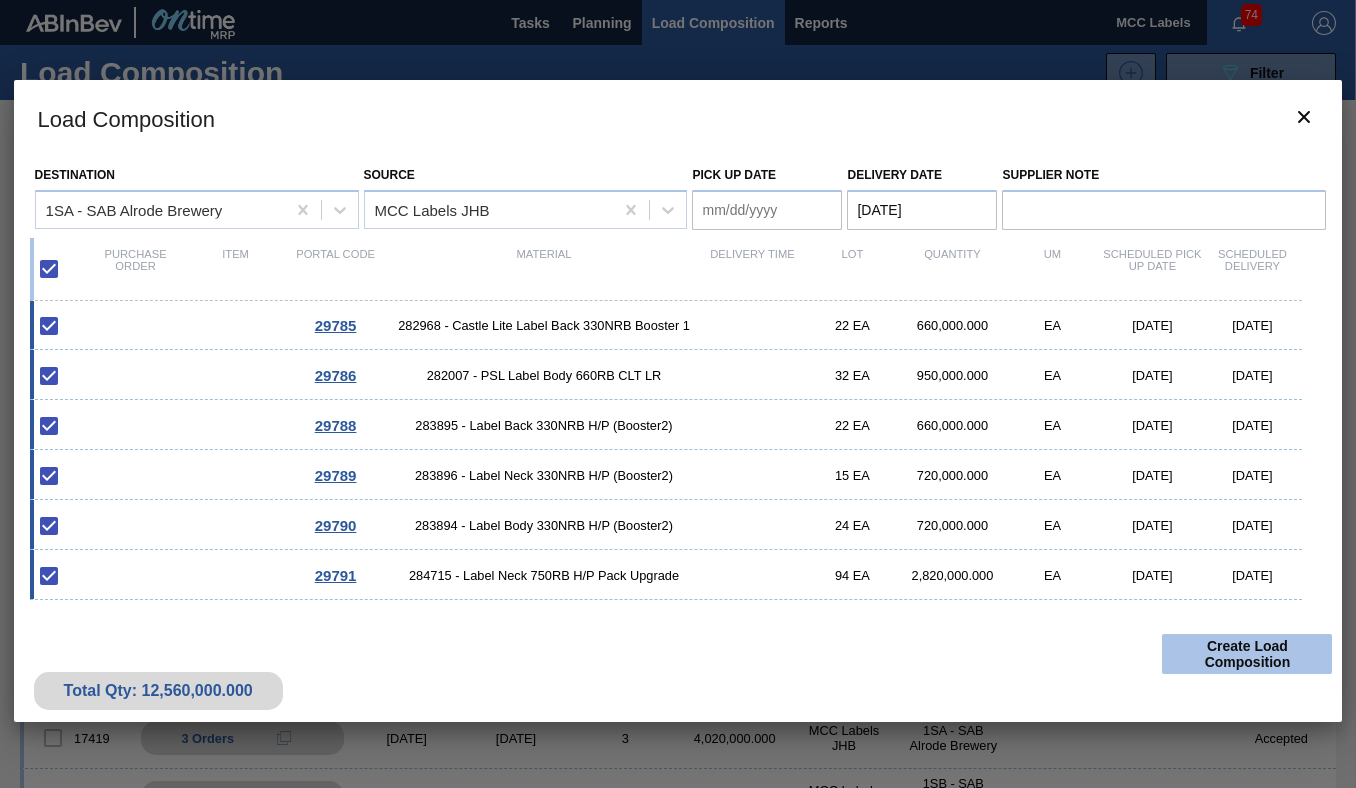 click on "Create Load Composition" at bounding box center (1247, 654) 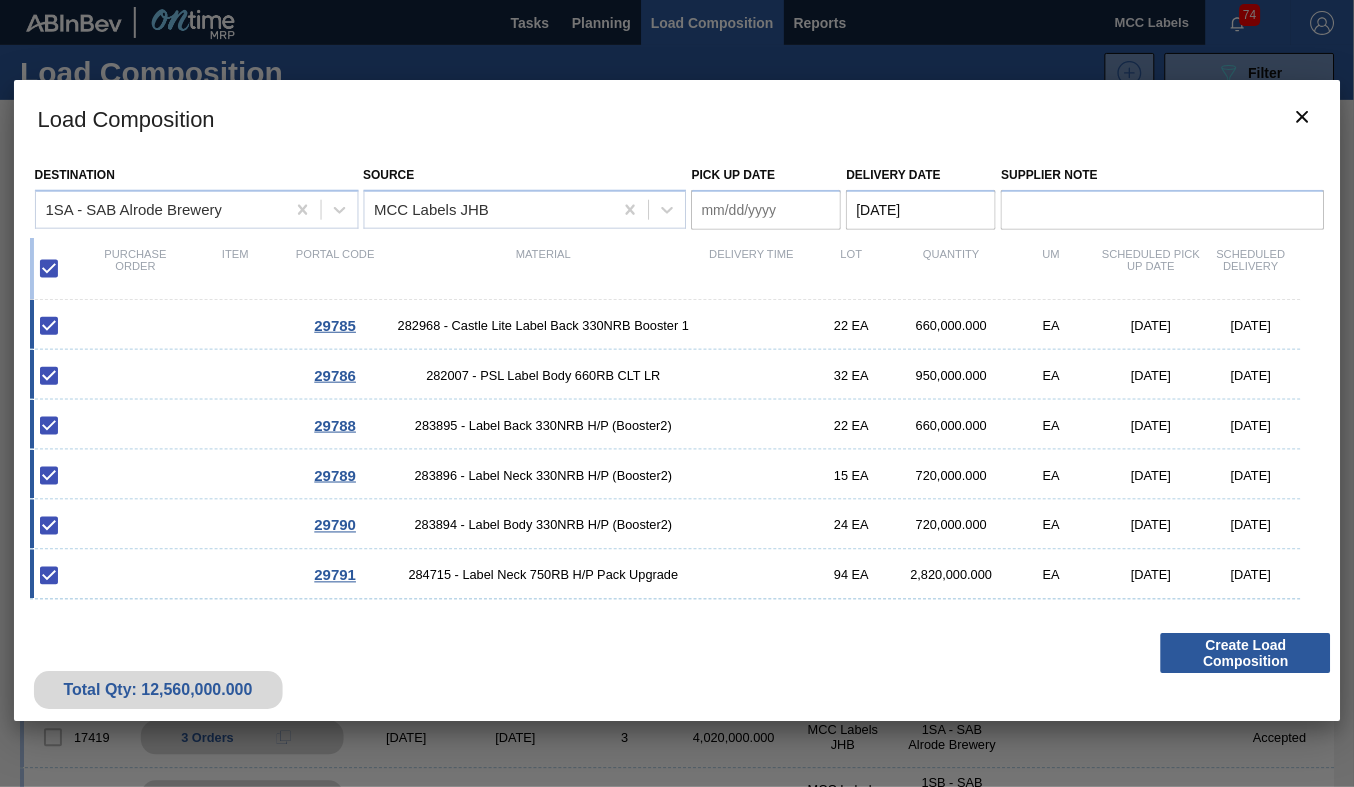 scroll, scrollTop: 151, scrollLeft: 0, axis: vertical 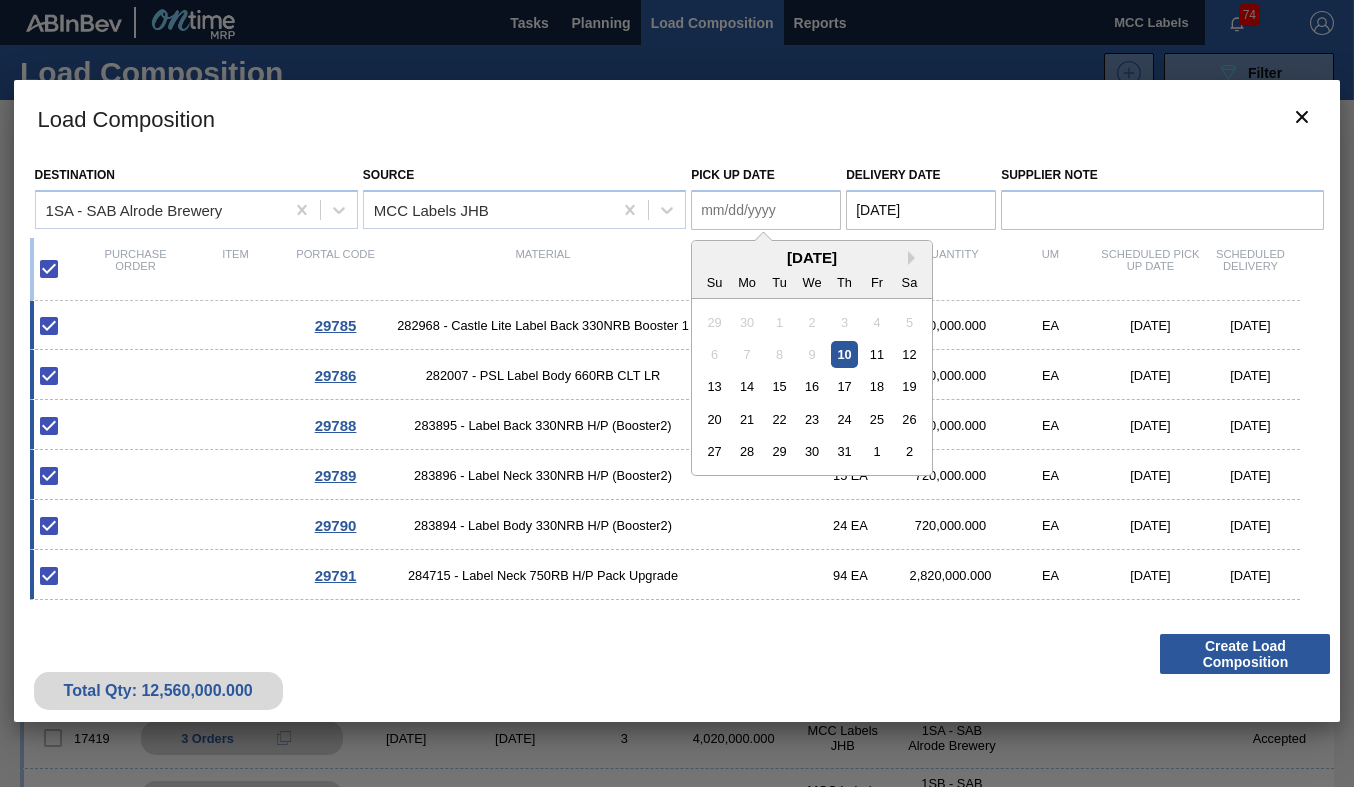 click on "Pick up Date" at bounding box center [766, 210] 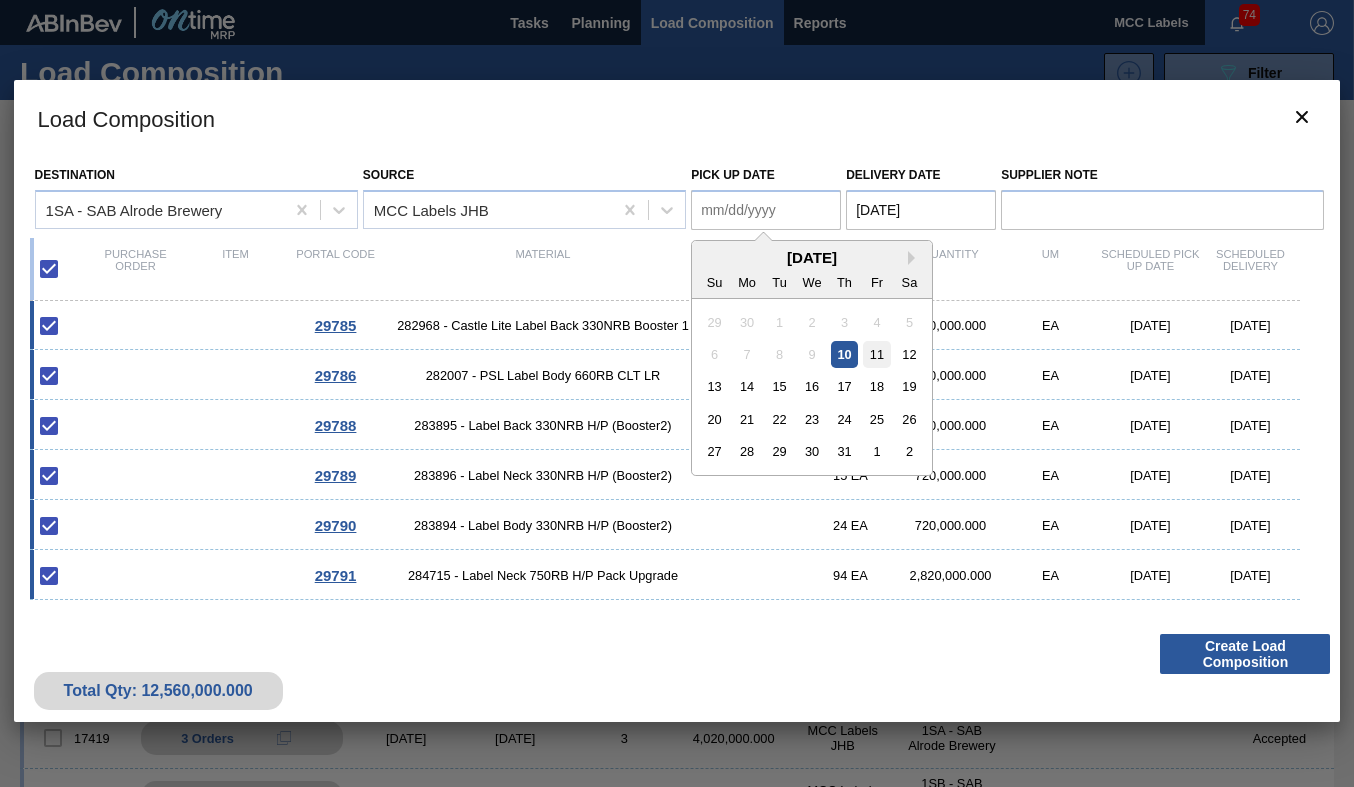 click on "11" at bounding box center [877, 354] 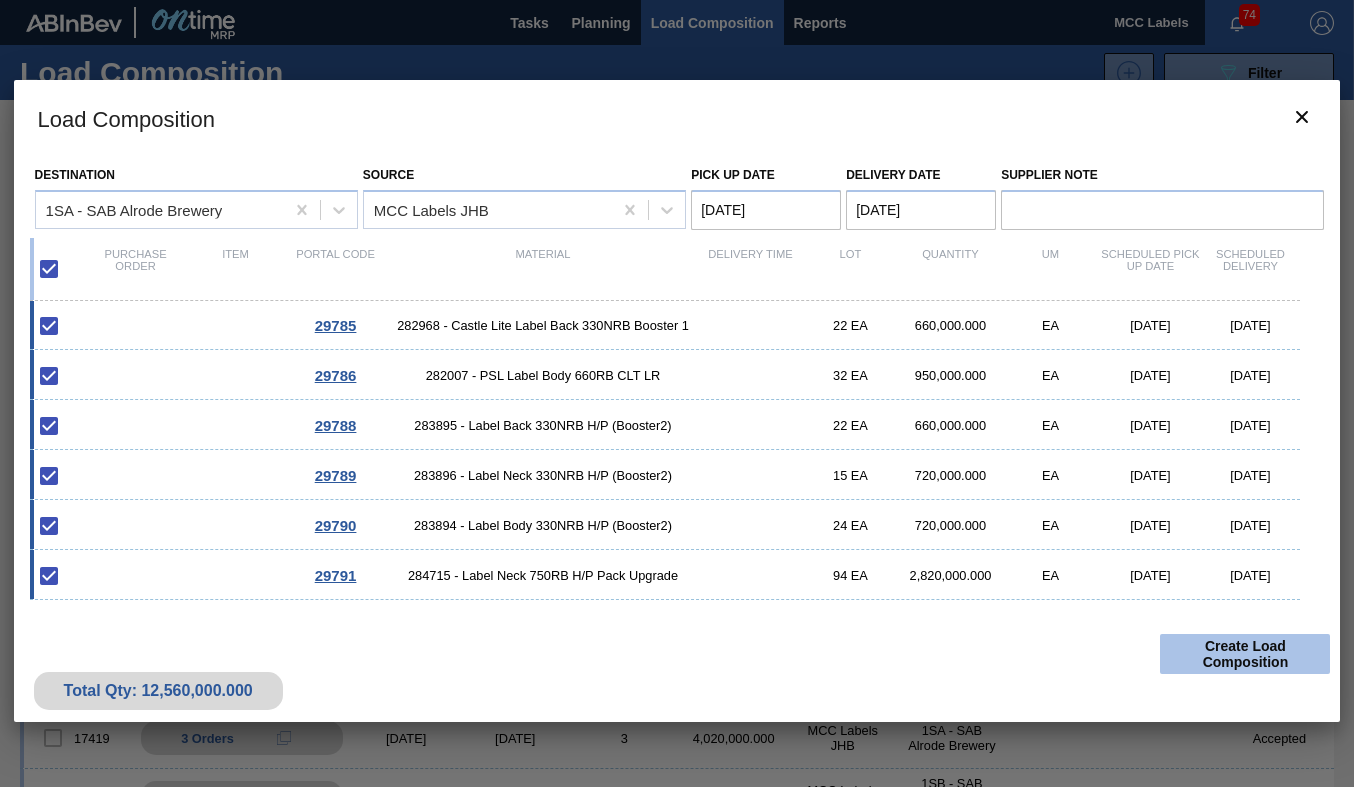 click on "Create Load Composition" at bounding box center [1245, 654] 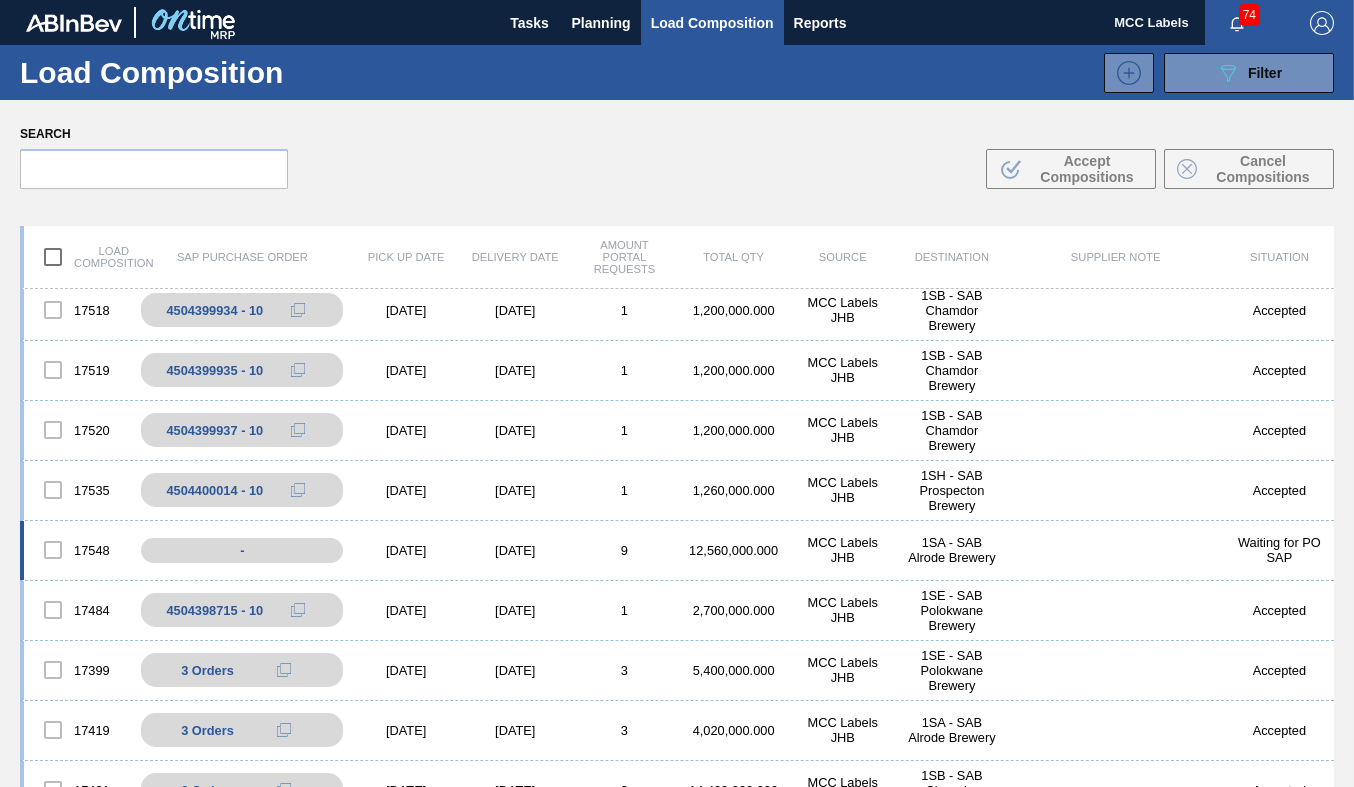 scroll, scrollTop: 100, scrollLeft: 0, axis: vertical 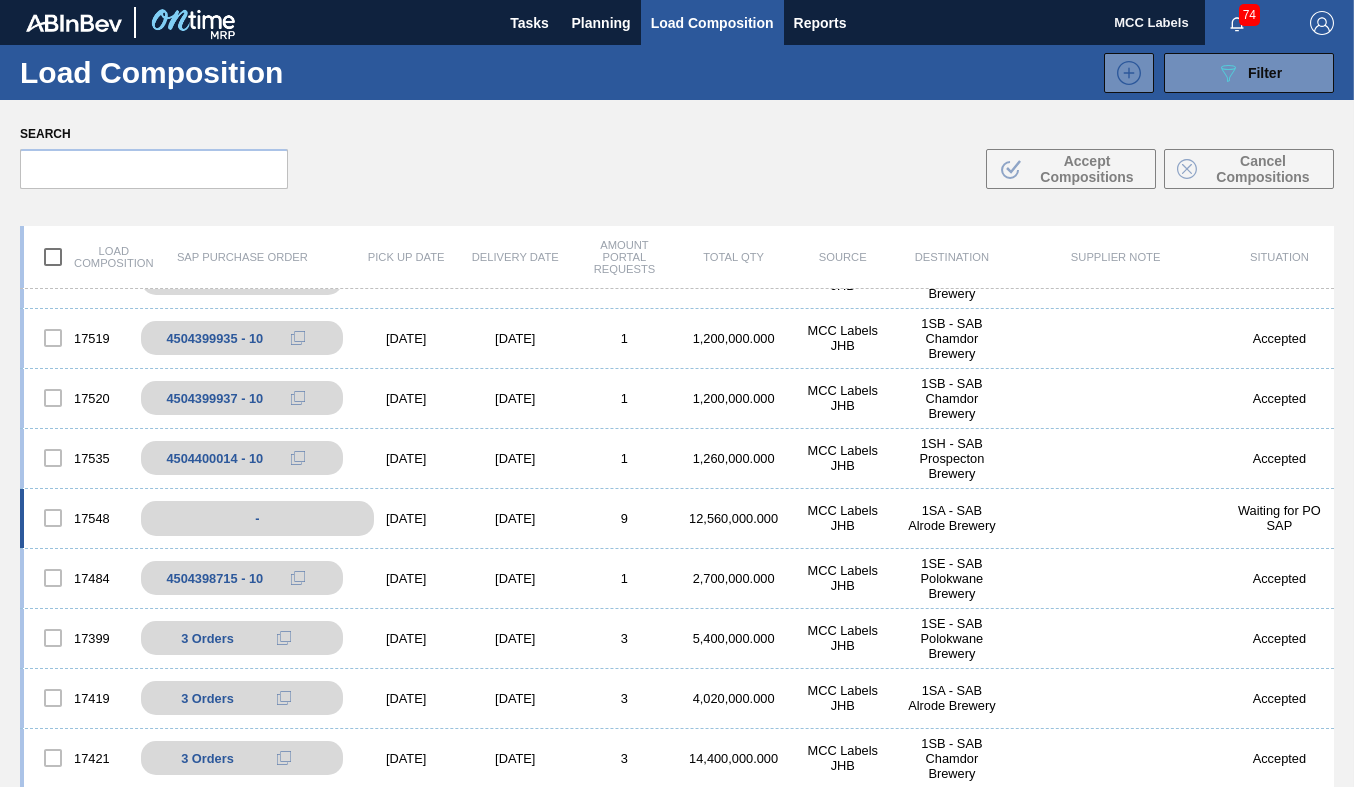 click on "-" at bounding box center (257, 518) 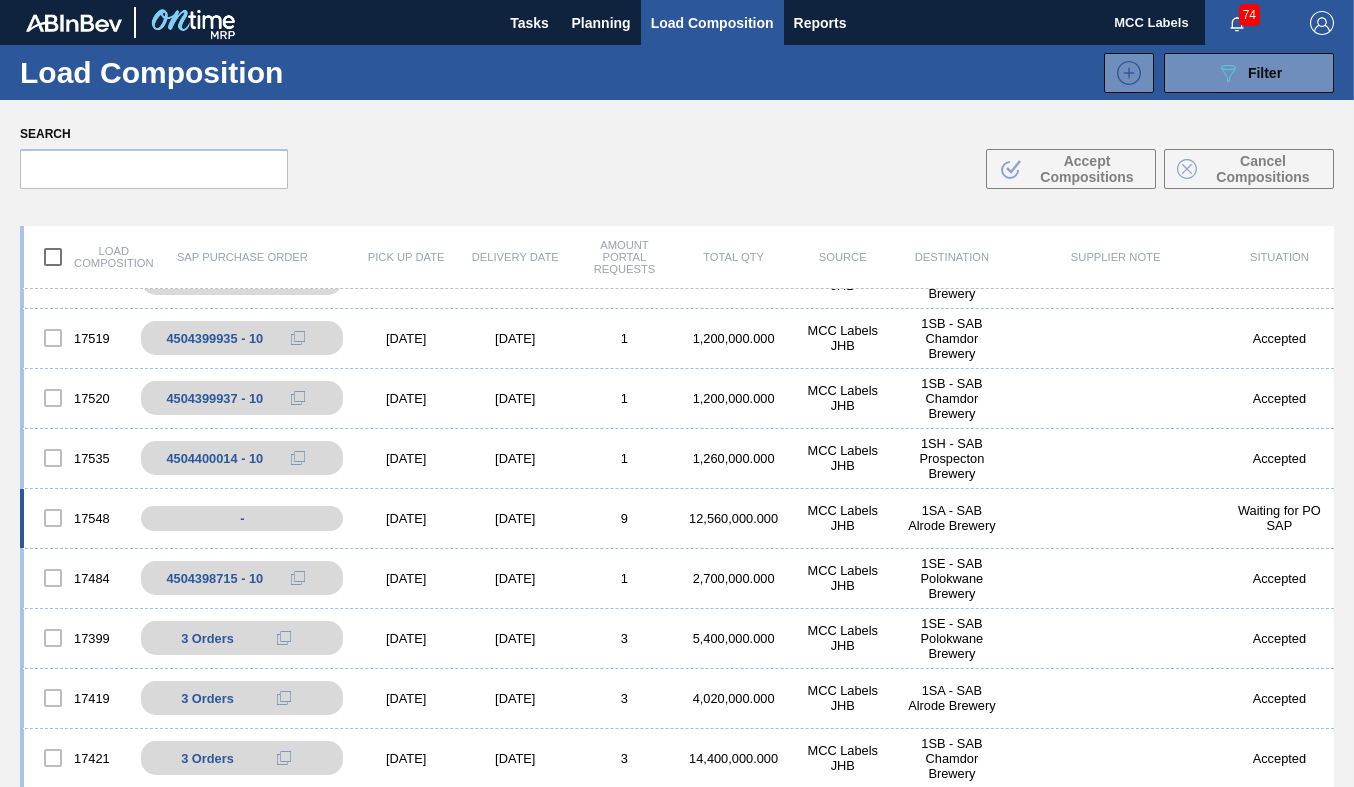 click on "[DATE]" at bounding box center (515, 518) 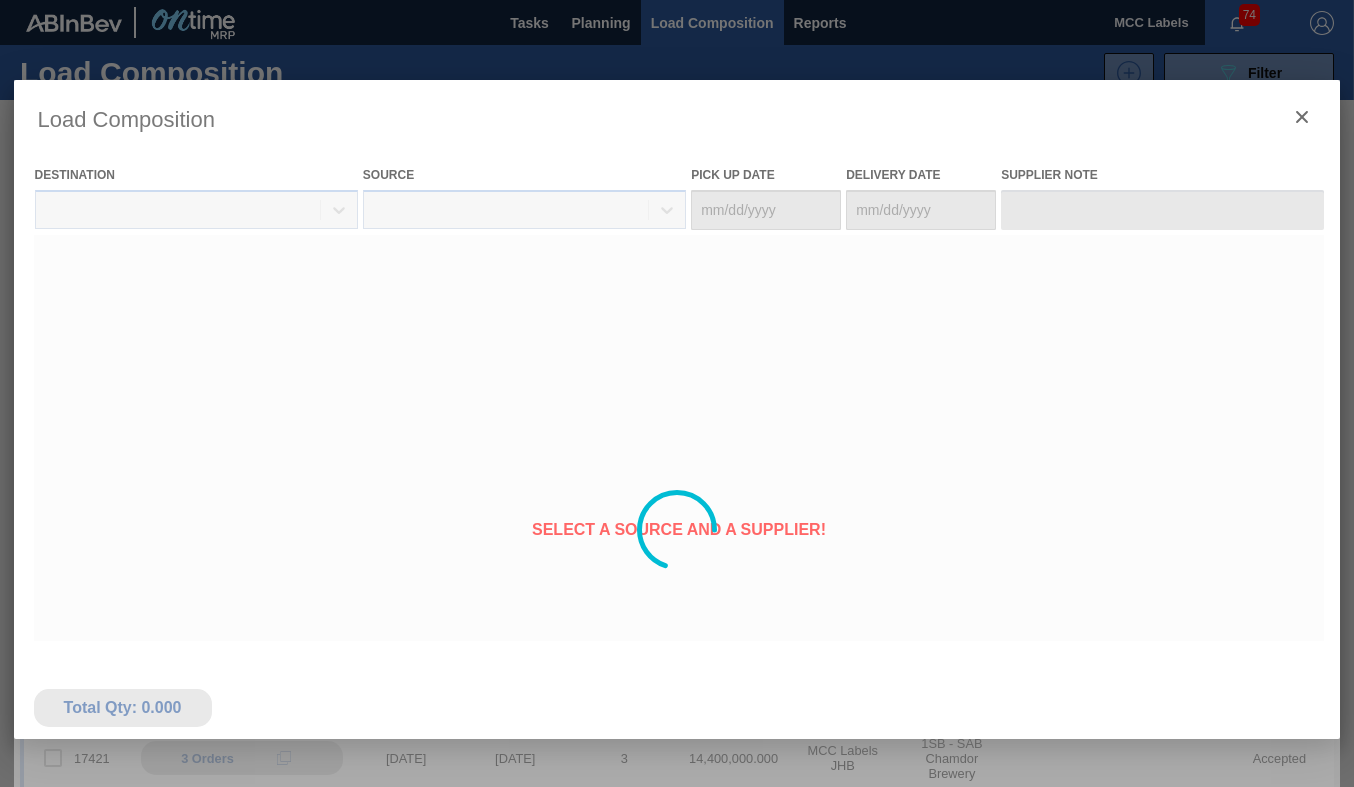 type on "[DATE]" 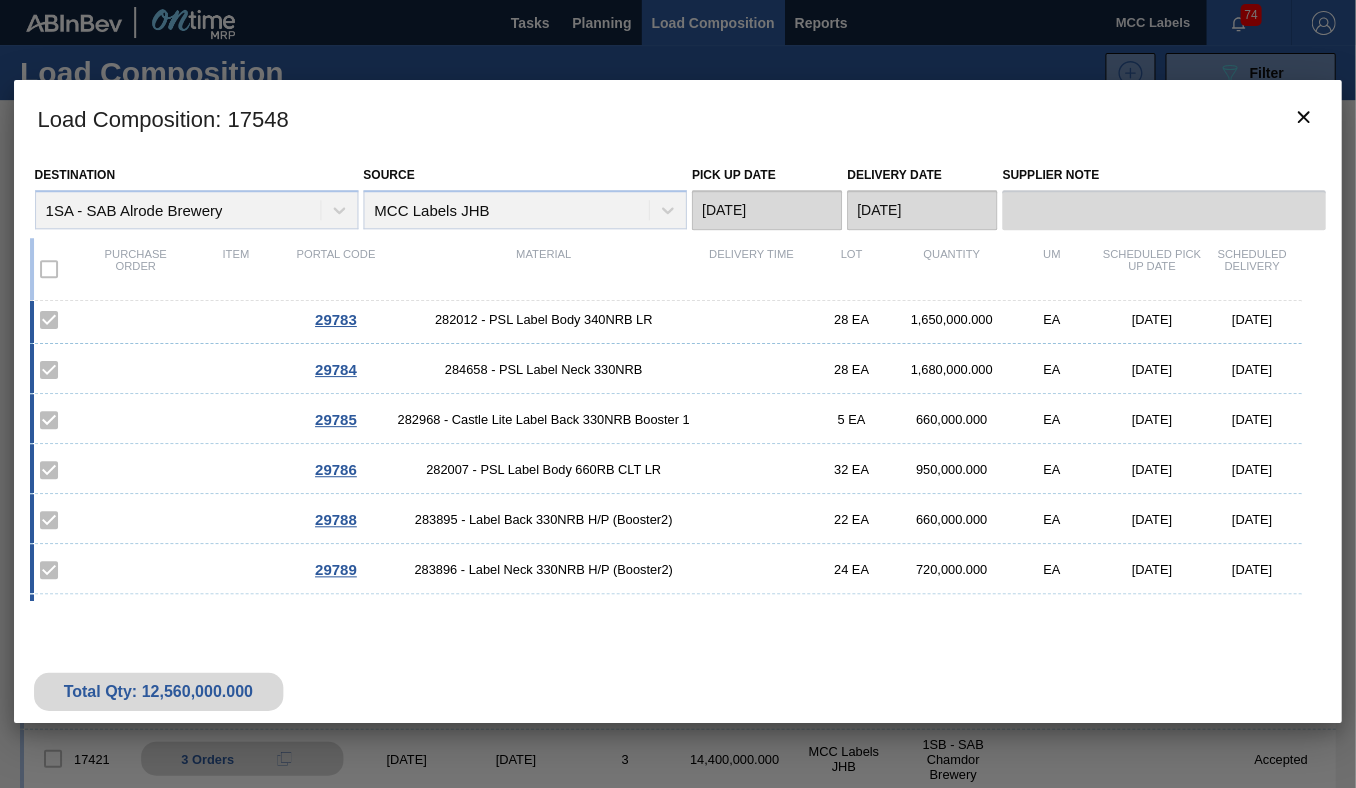 scroll, scrollTop: 0, scrollLeft: 0, axis: both 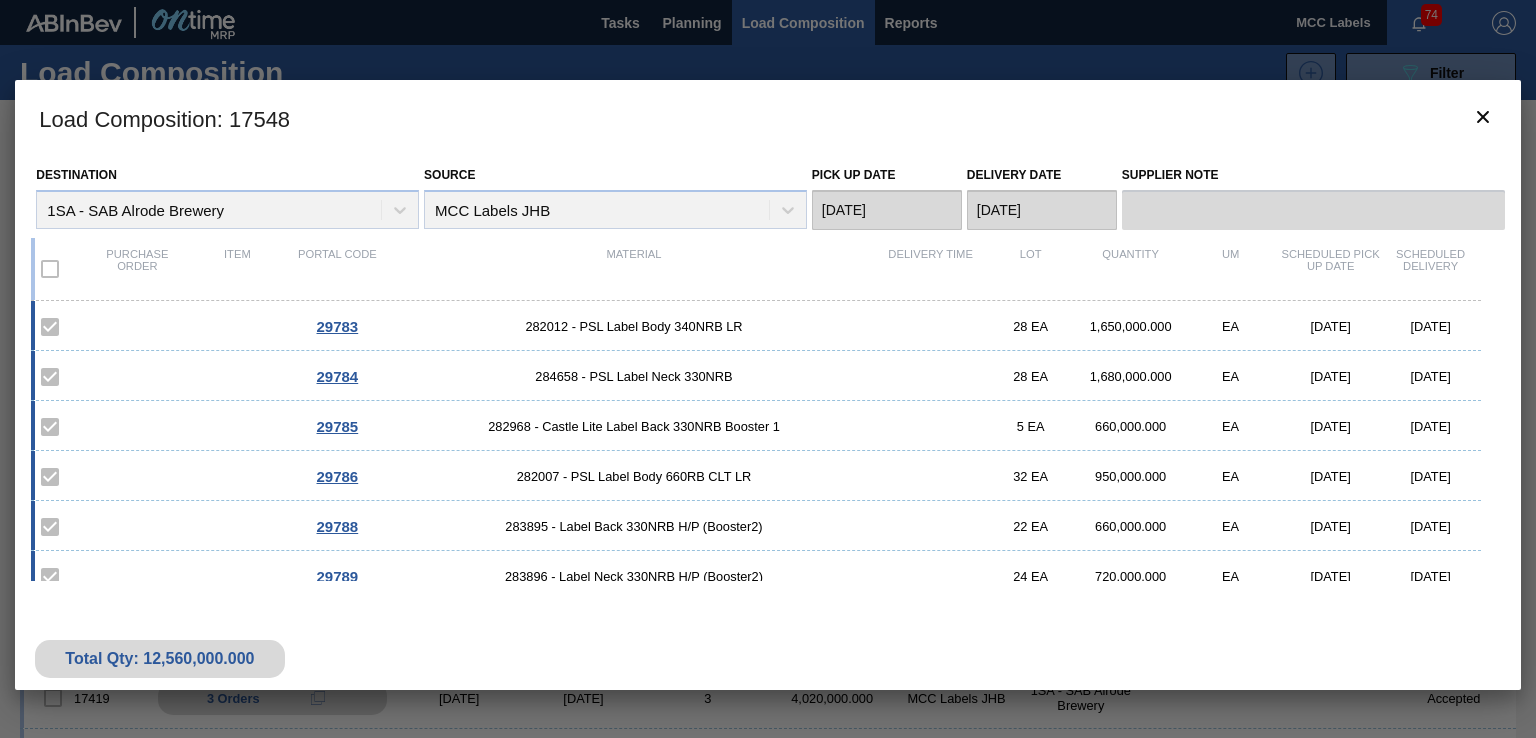 click on "29788 283895 - Label Back 330NRB H/P (Booster2) 22 EA 660,000.000 EA [DATE] [DATE]" at bounding box center [755, 526] 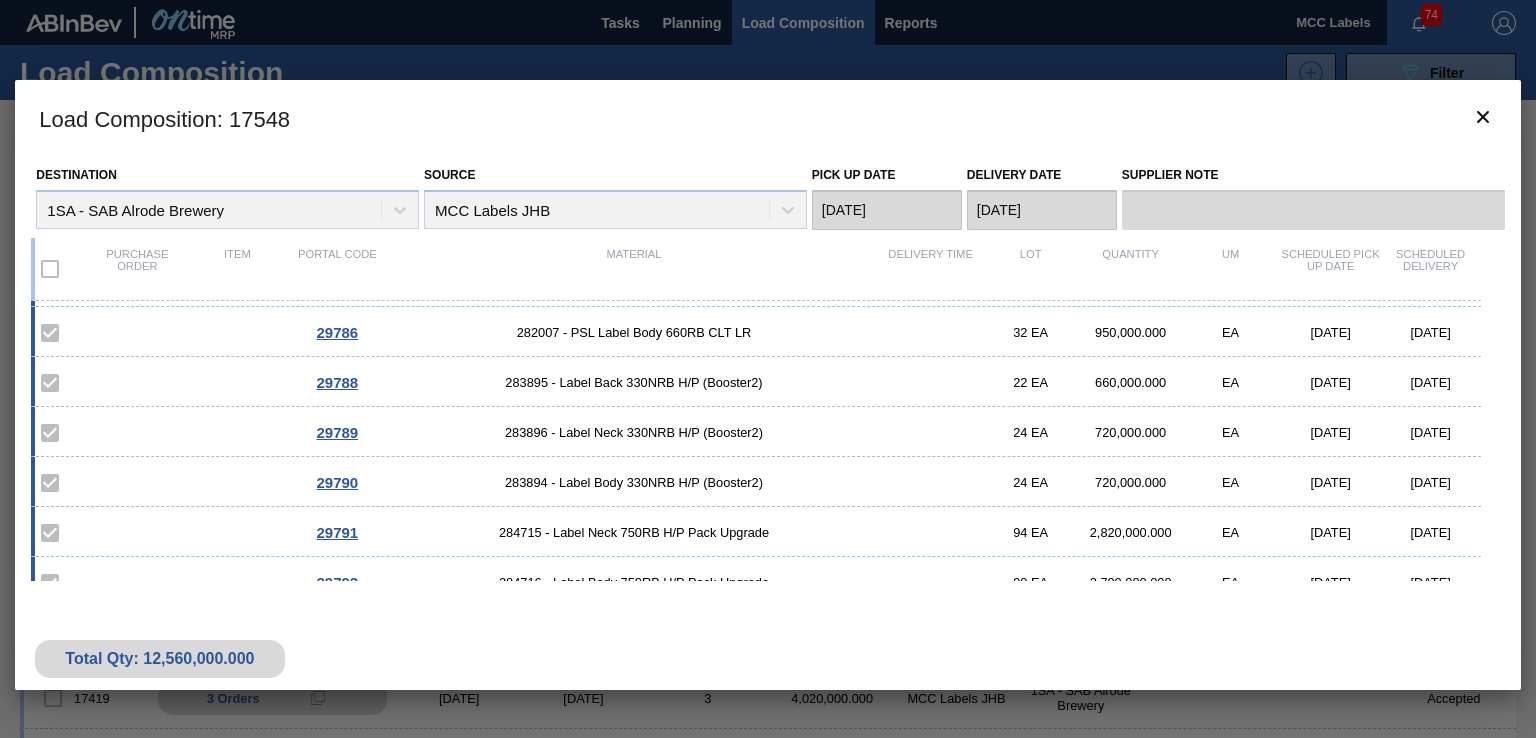 scroll, scrollTop: 169, scrollLeft: 0, axis: vertical 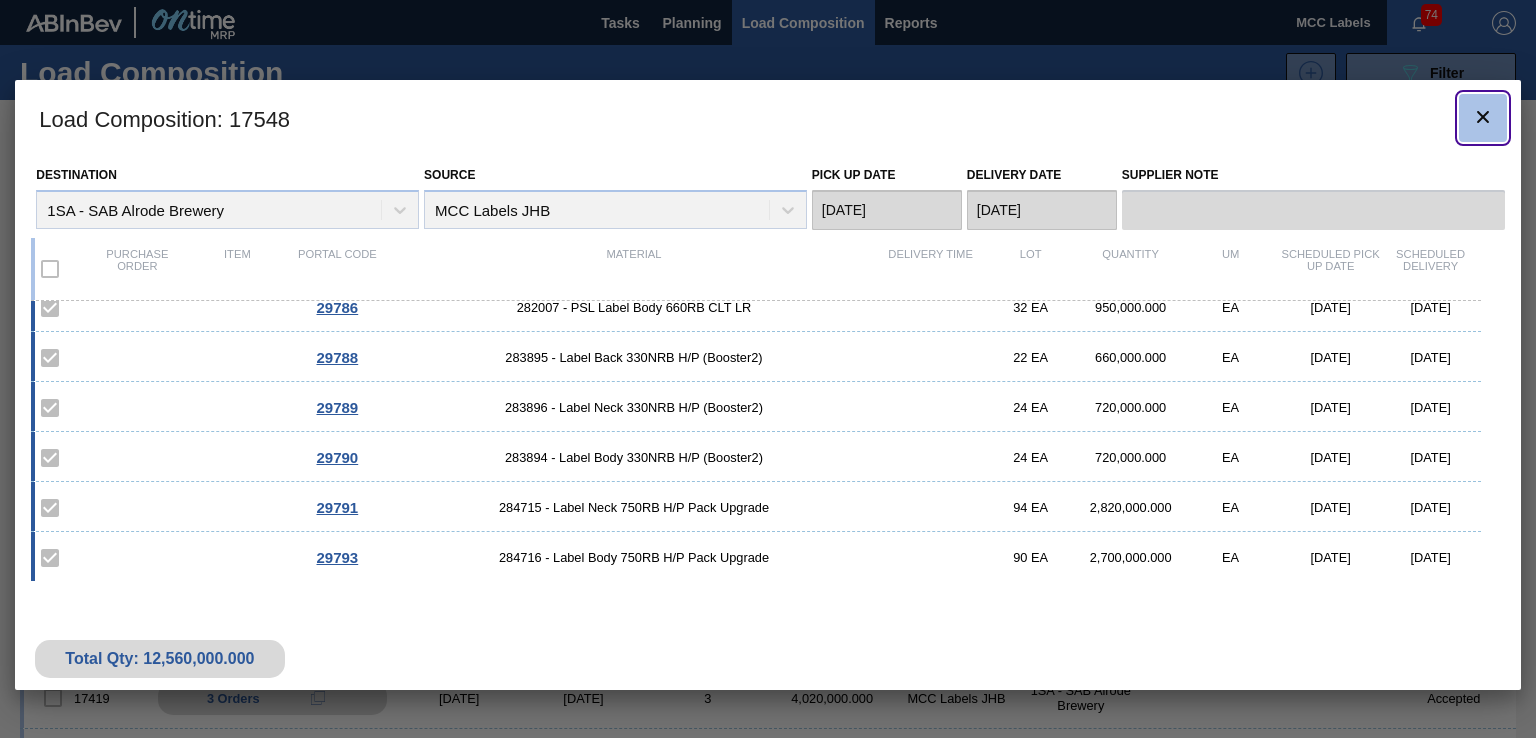 click 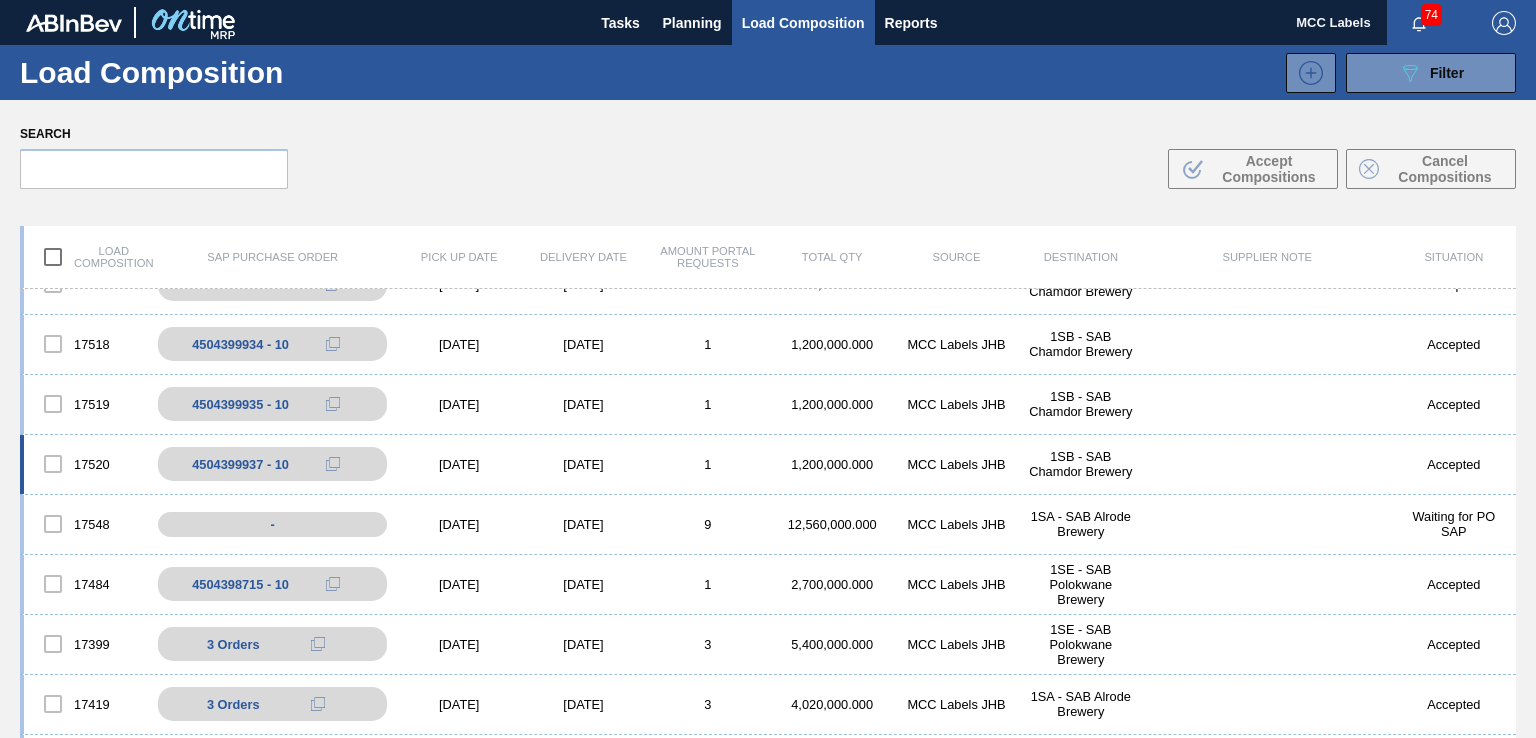 scroll, scrollTop: 0, scrollLeft: 0, axis: both 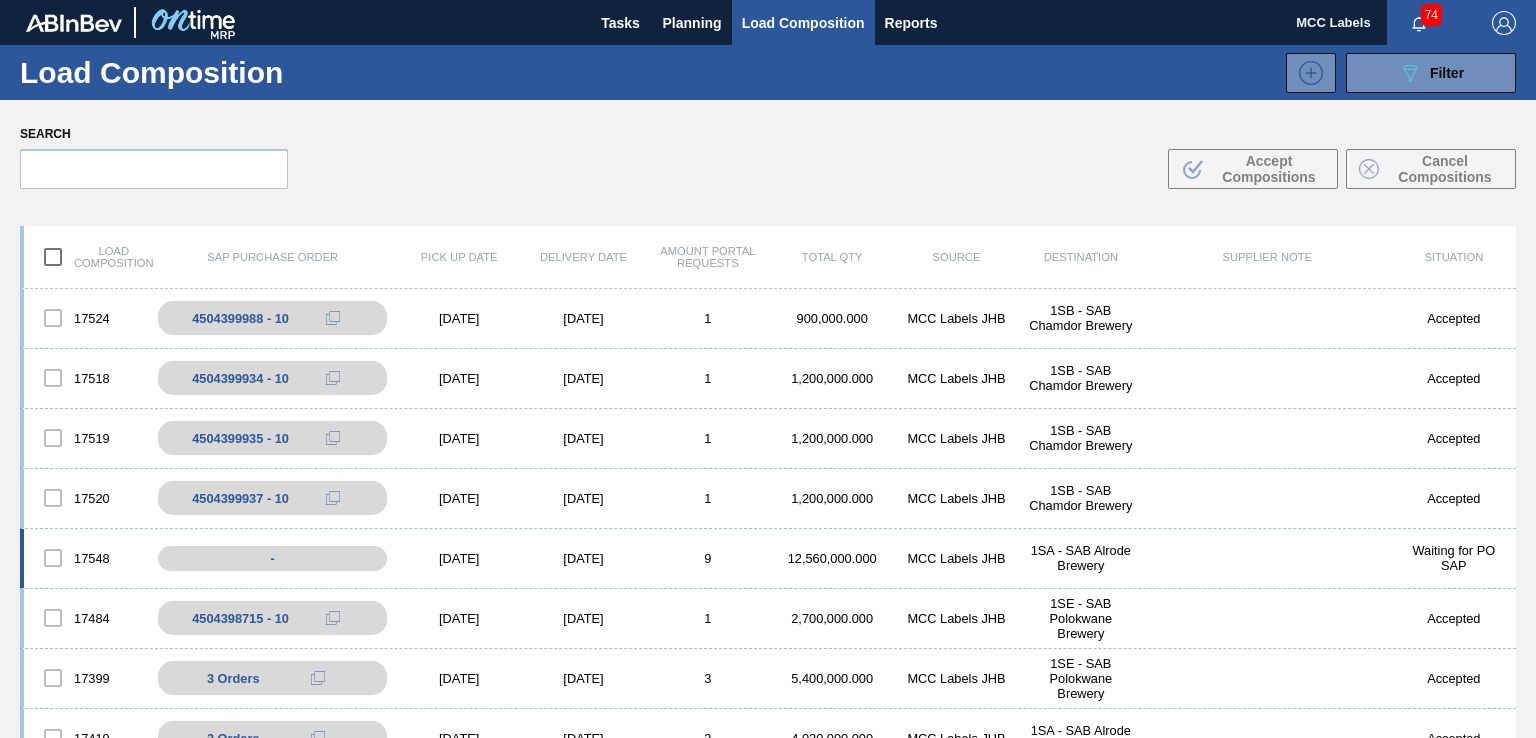 click at bounding box center [53, 558] 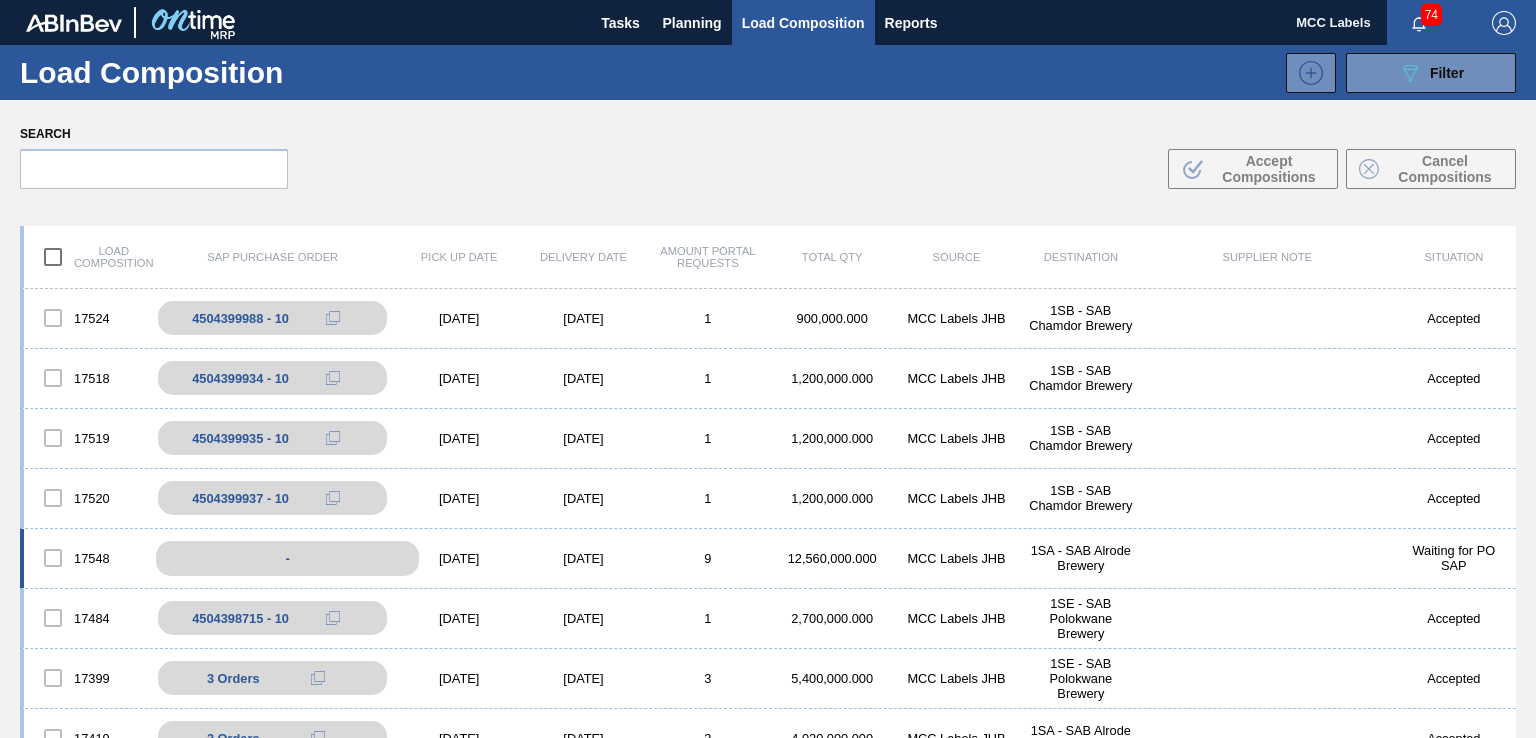 click on "-" at bounding box center [287, 558] 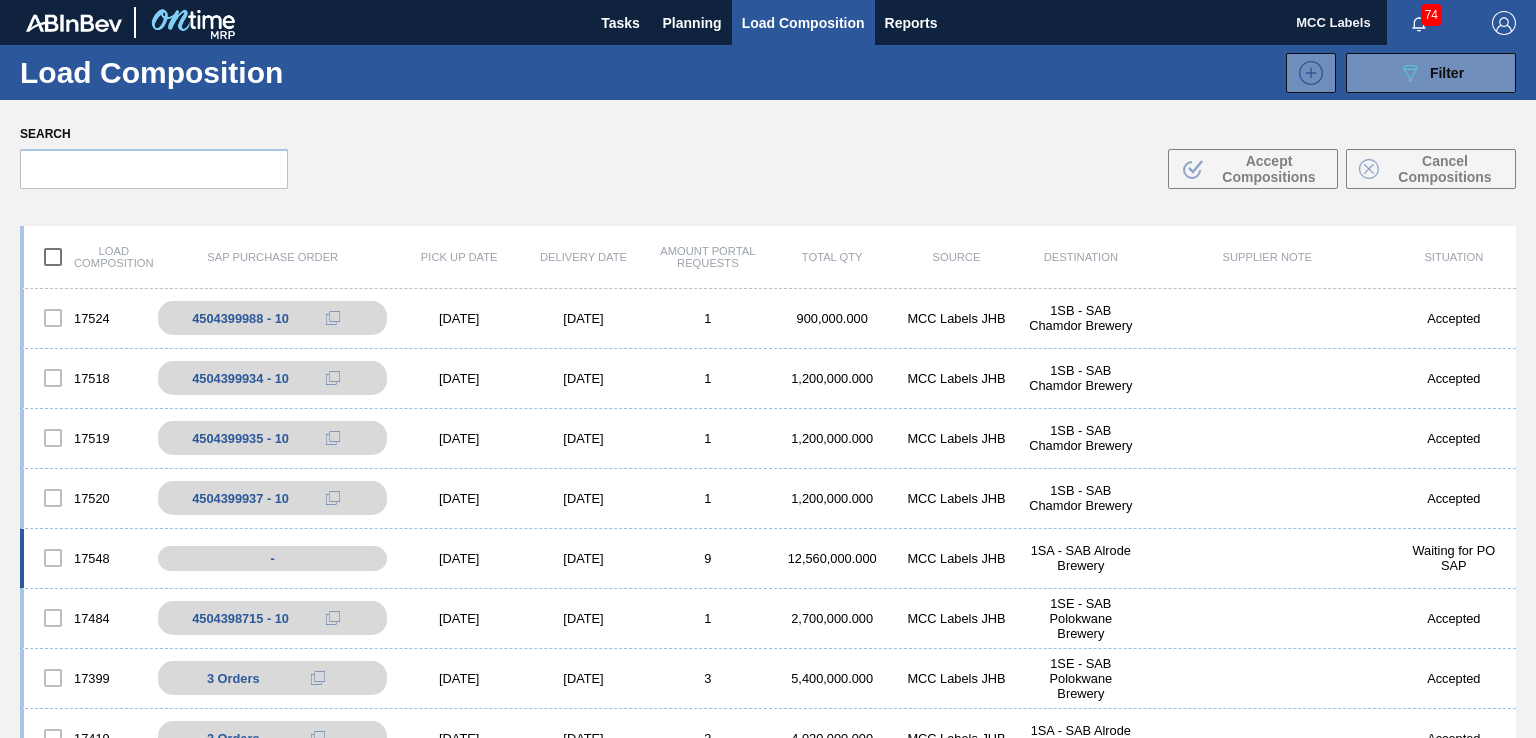 click on "[DATE]" at bounding box center [459, 558] 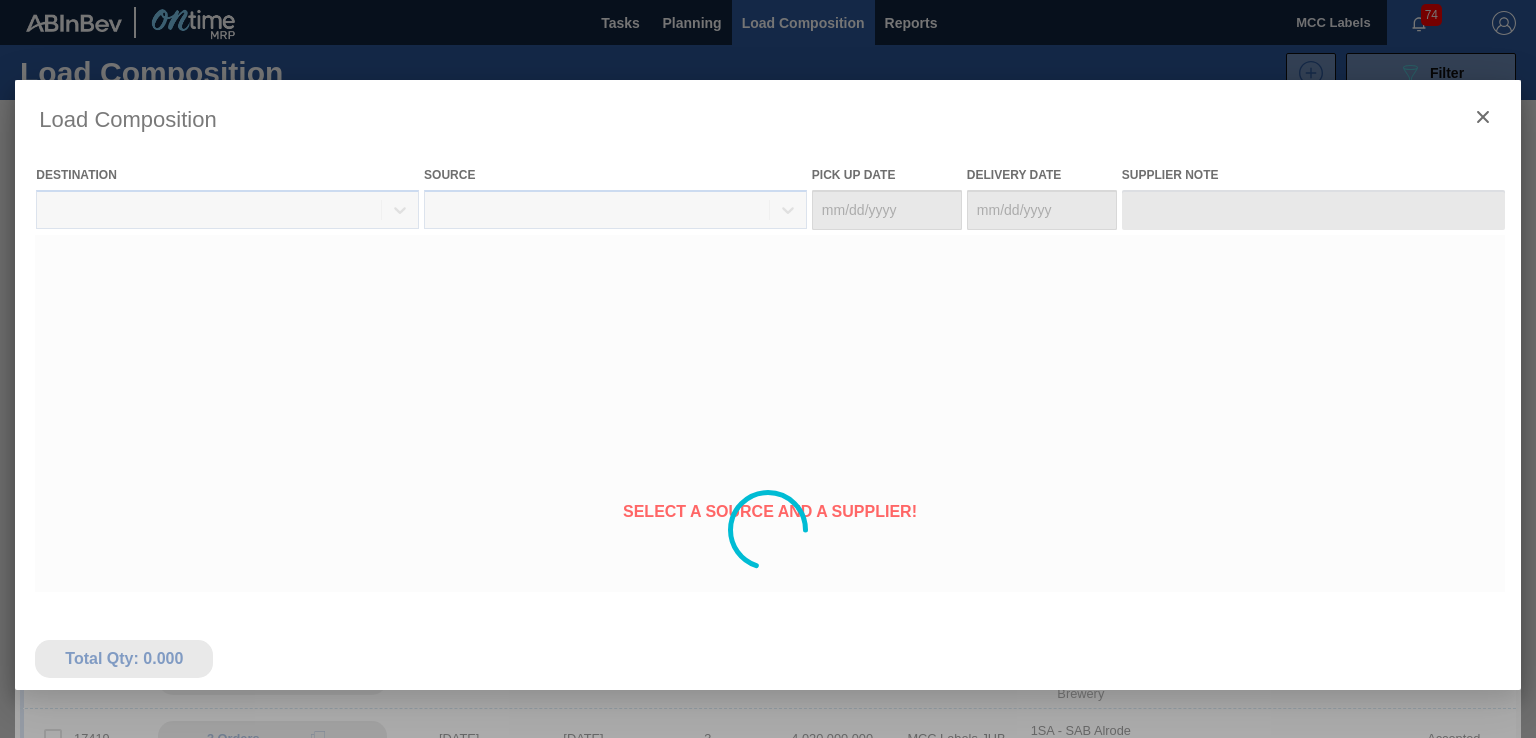 type on "[DATE]" 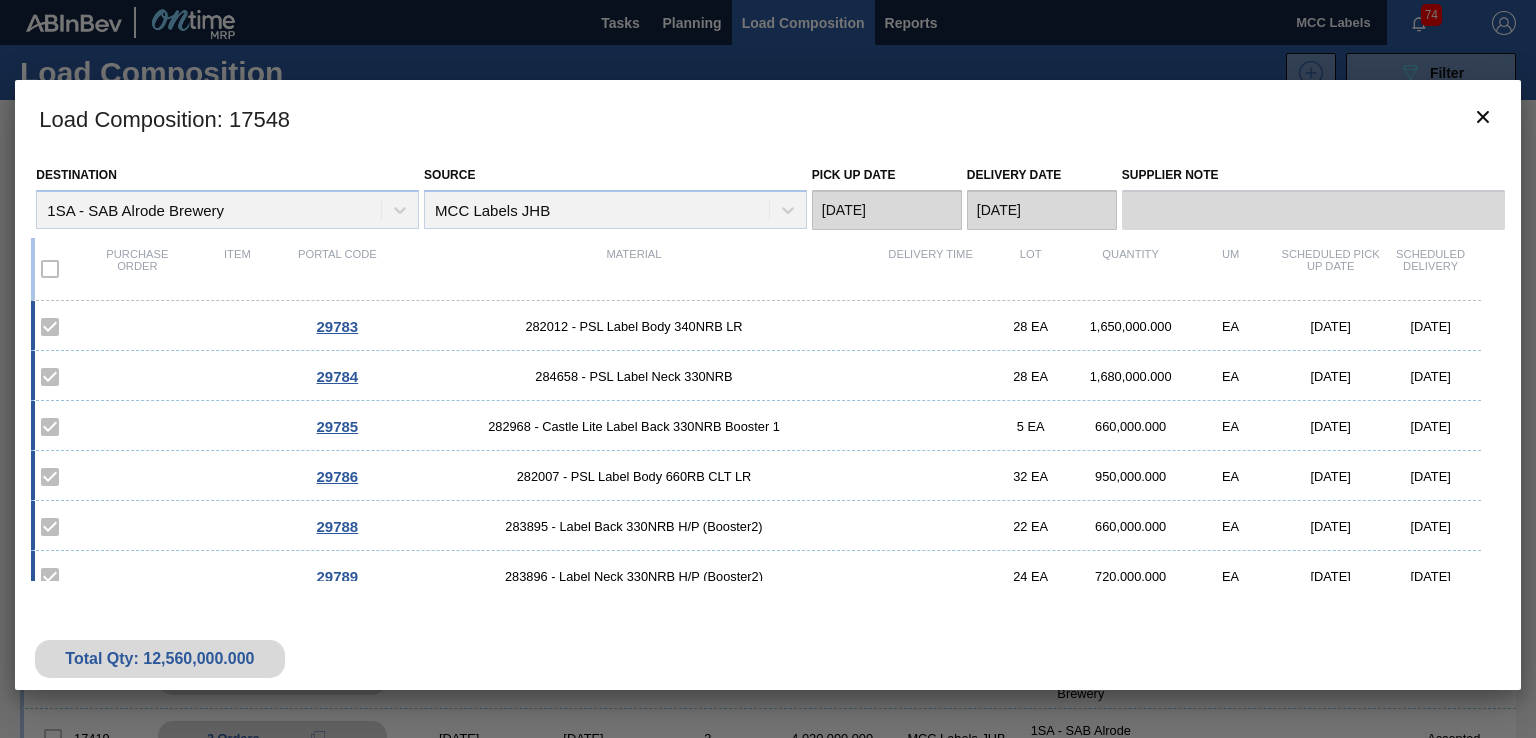 scroll, scrollTop: 0, scrollLeft: 0, axis: both 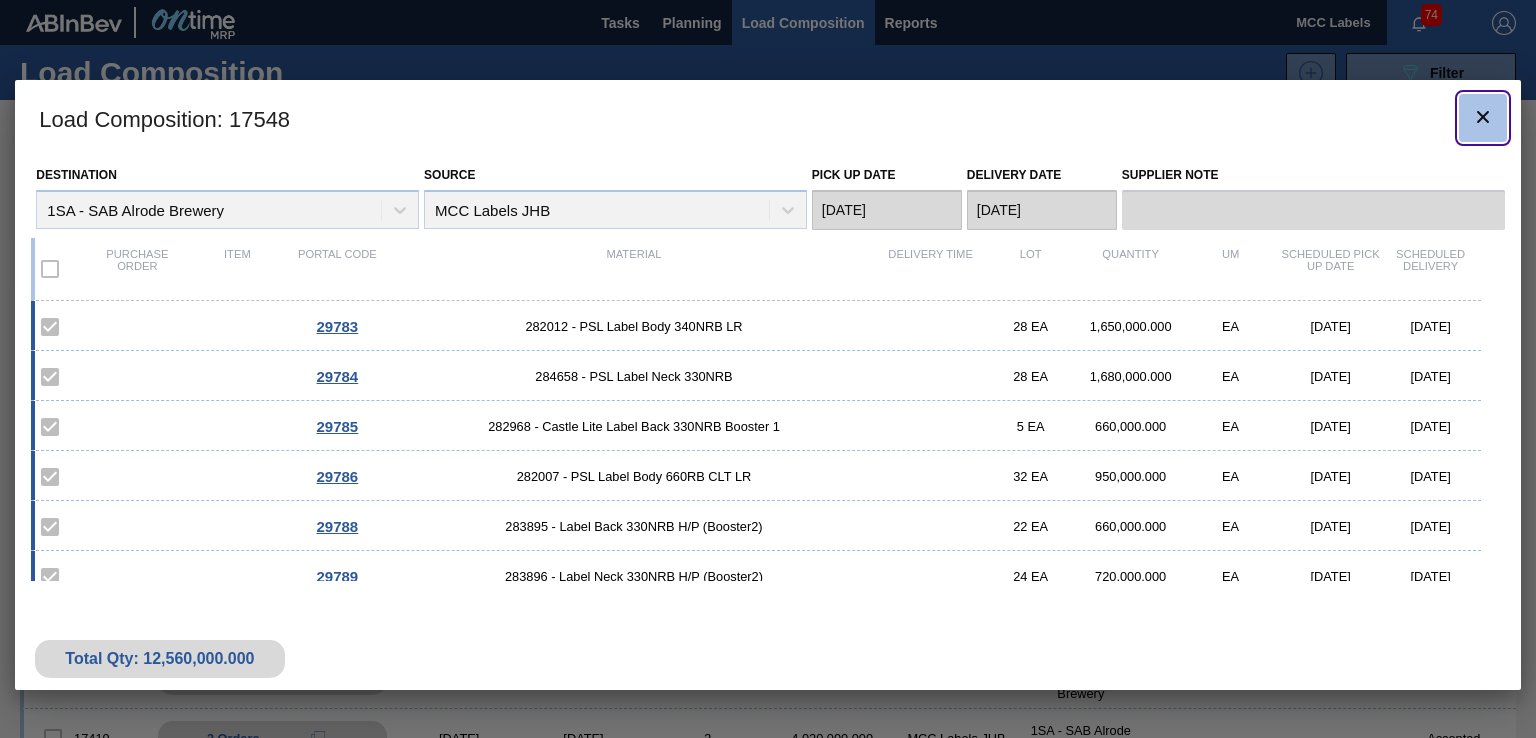 click 